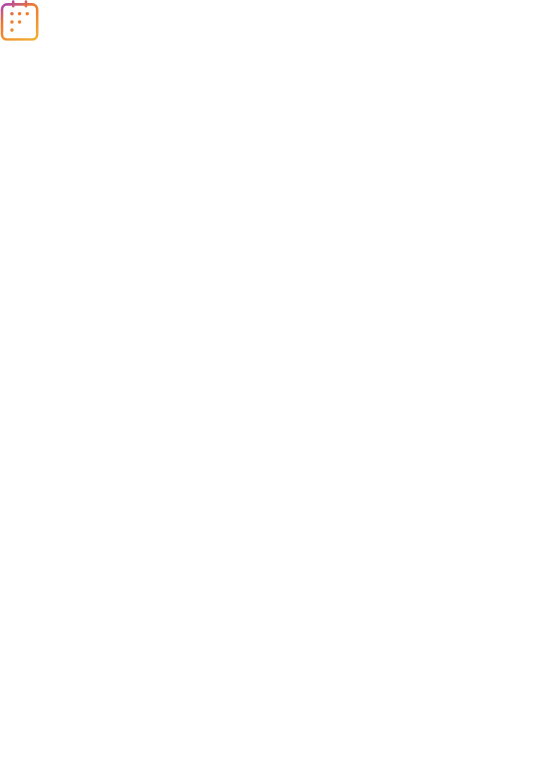 scroll, scrollTop: 0, scrollLeft: 0, axis: both 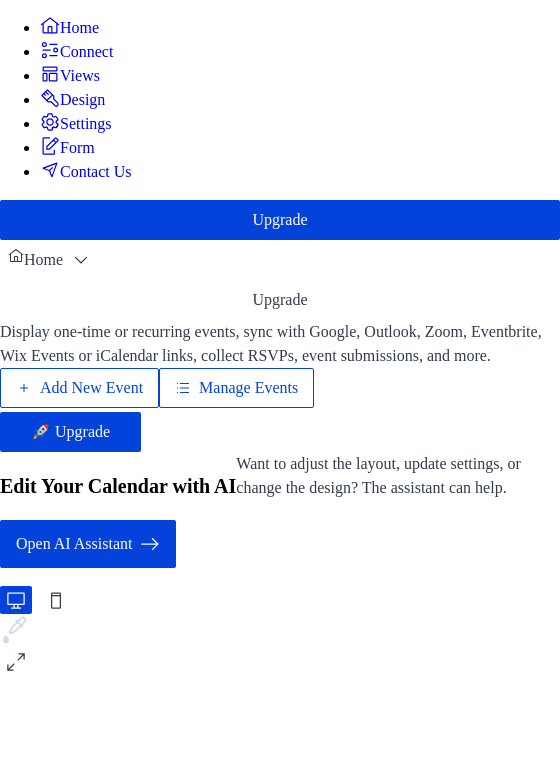 click on "Add New Event" at bounding box center [91, 388] 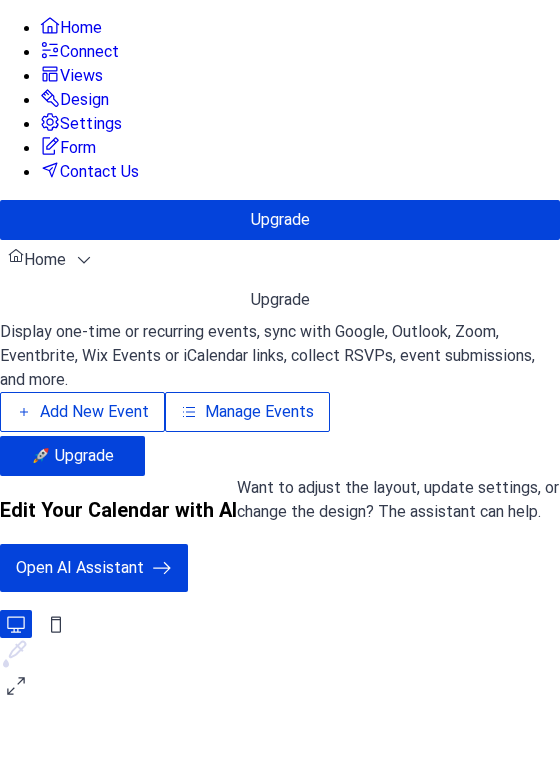 click on "Manage Events" at bounding box center (259, 412) 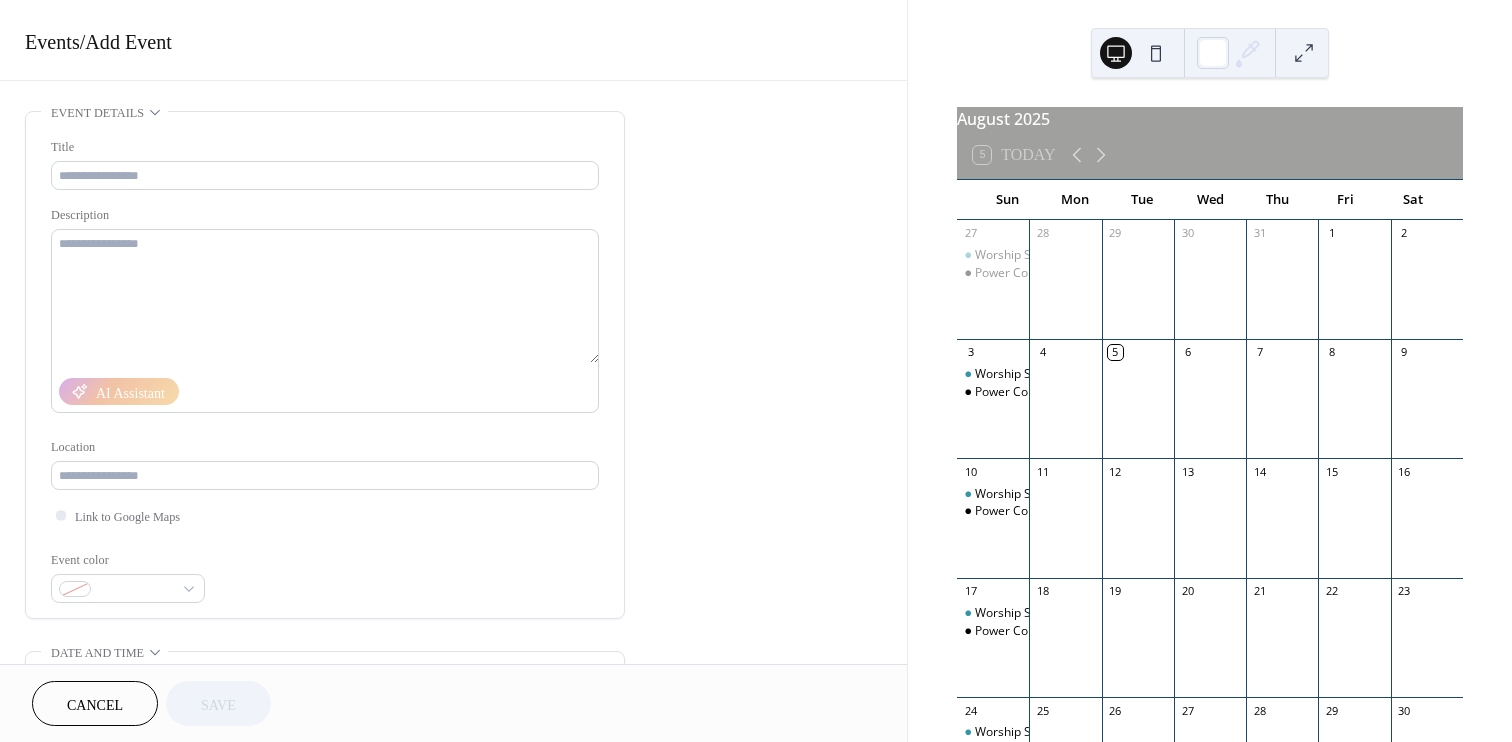 scroll, scrollTop: 0, scrollLeft: 0, axis: both 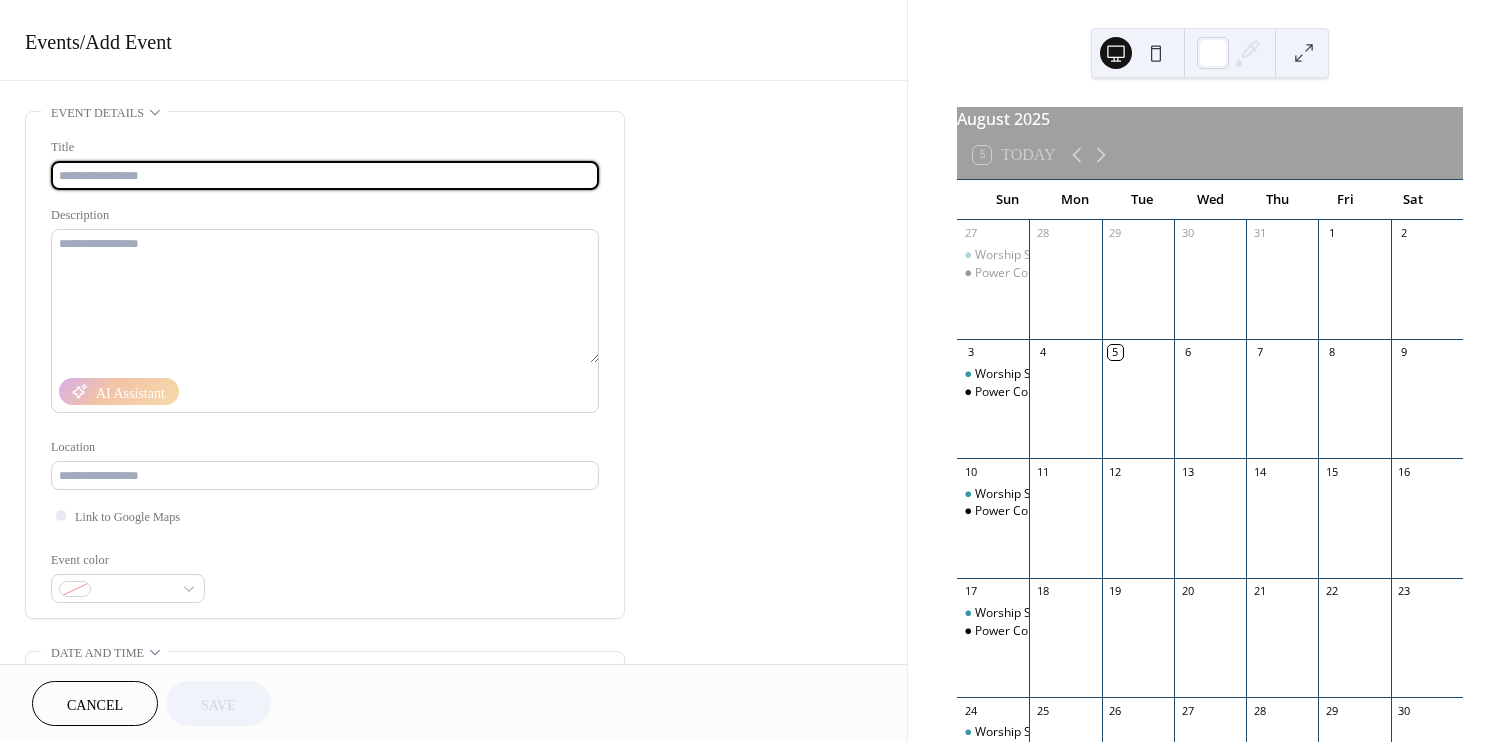 click at bounding box center [325, 175] 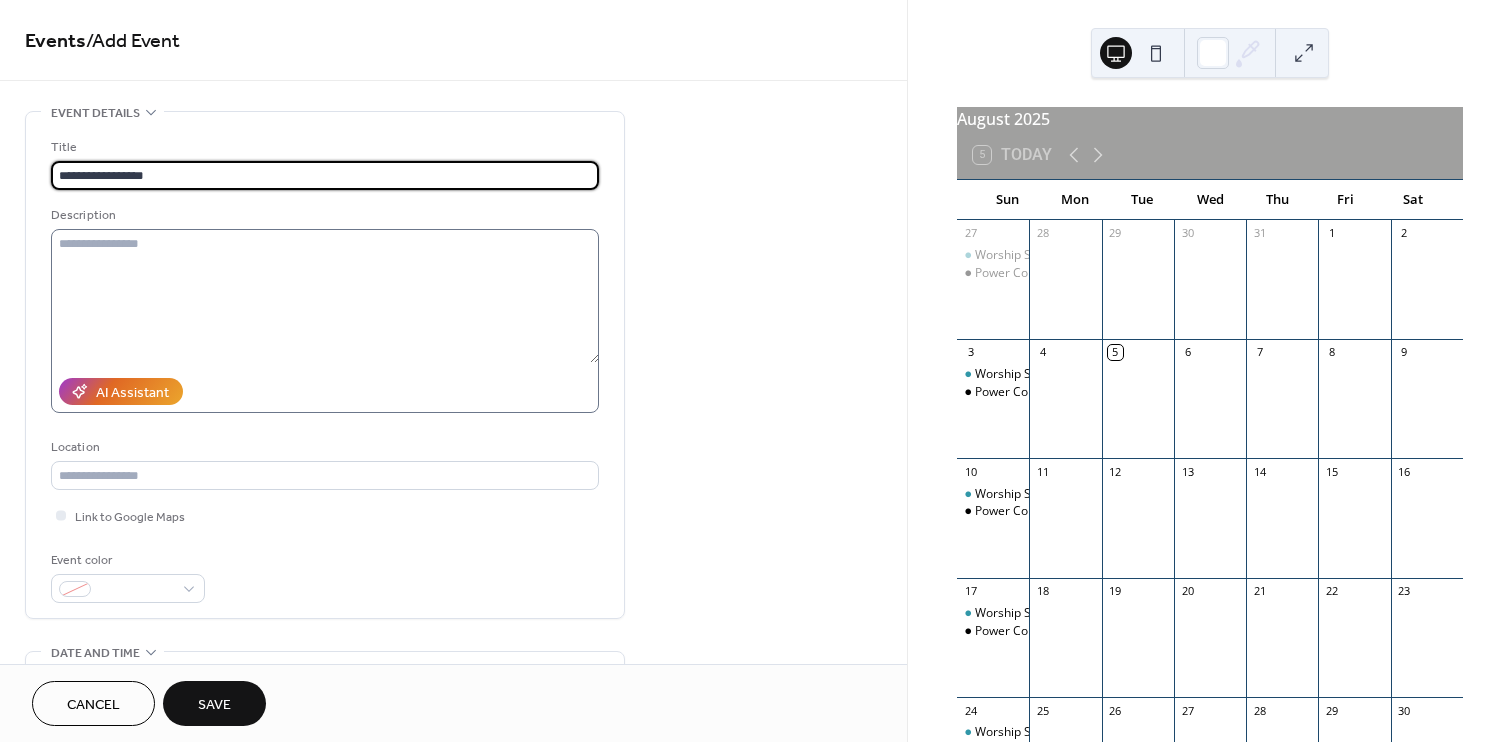 type on "**********" 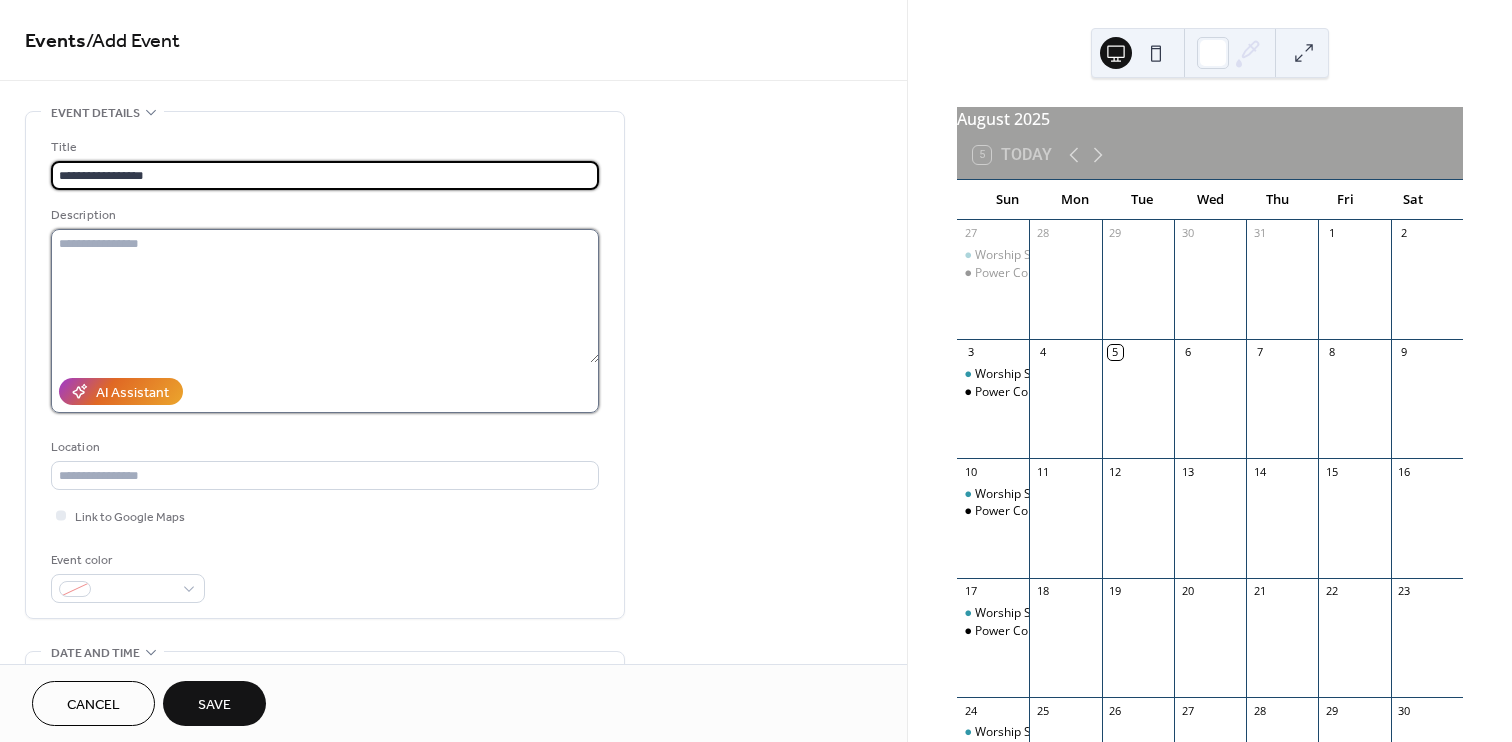 click at bounding box center (325, 296) 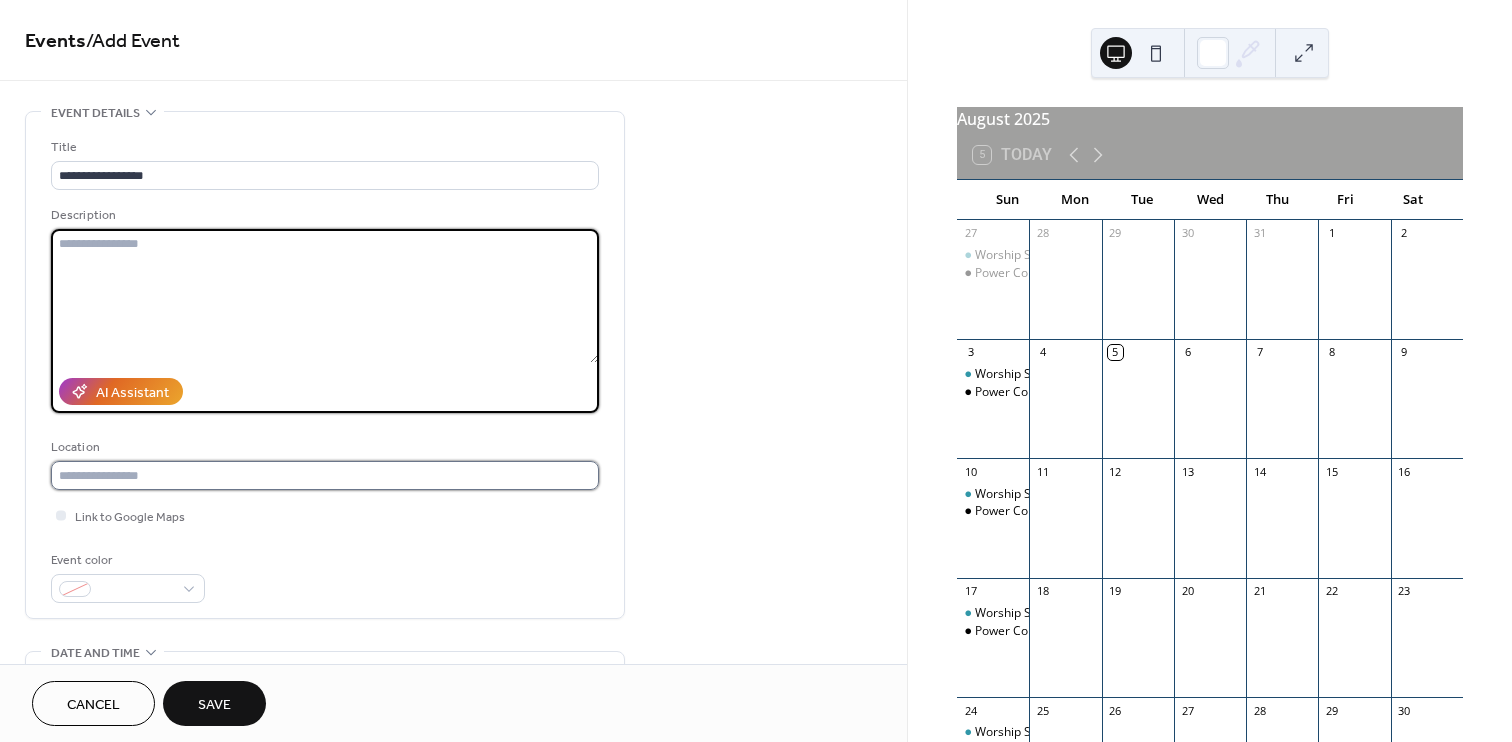 click at bounding box center [325, 475] 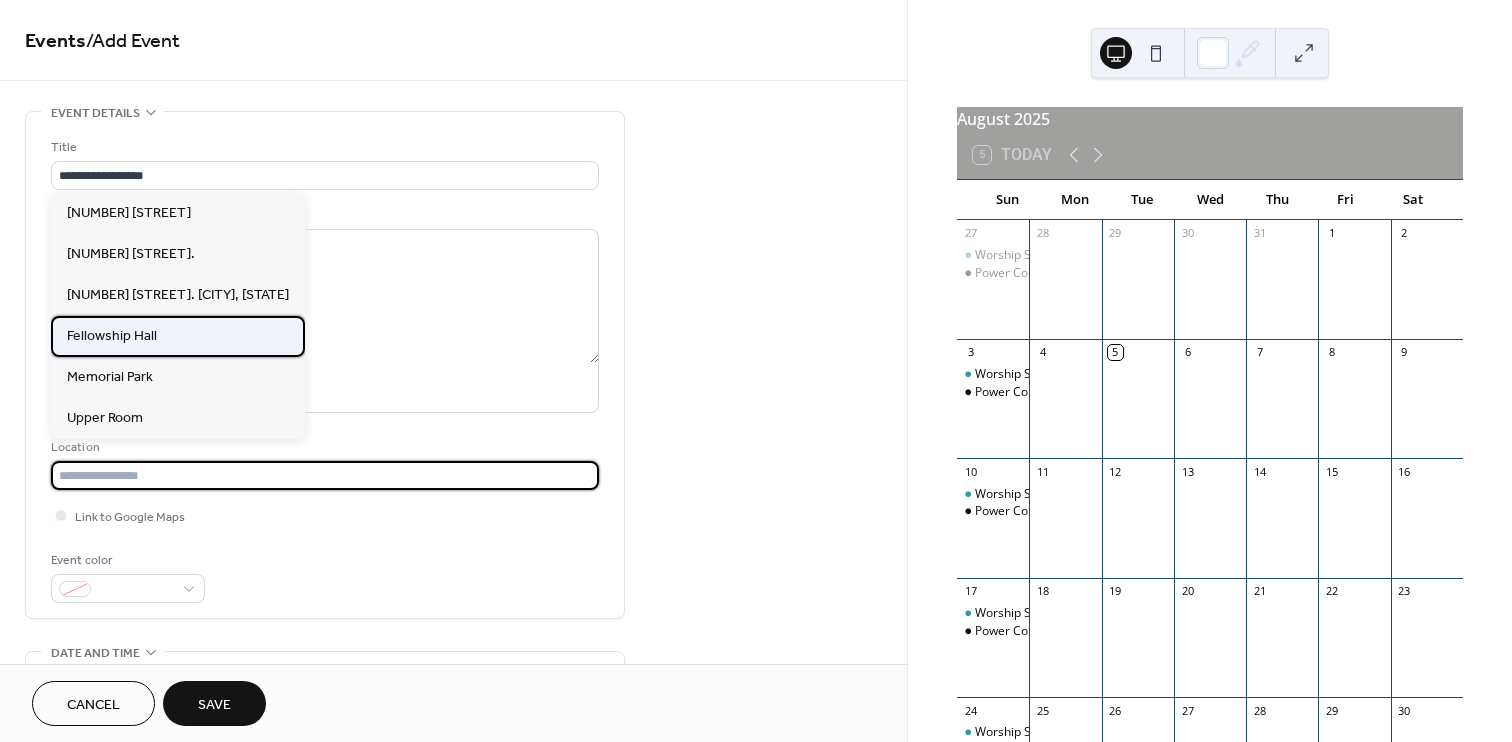 click on "Fellowship Hall" at bounding box center [178, 336] 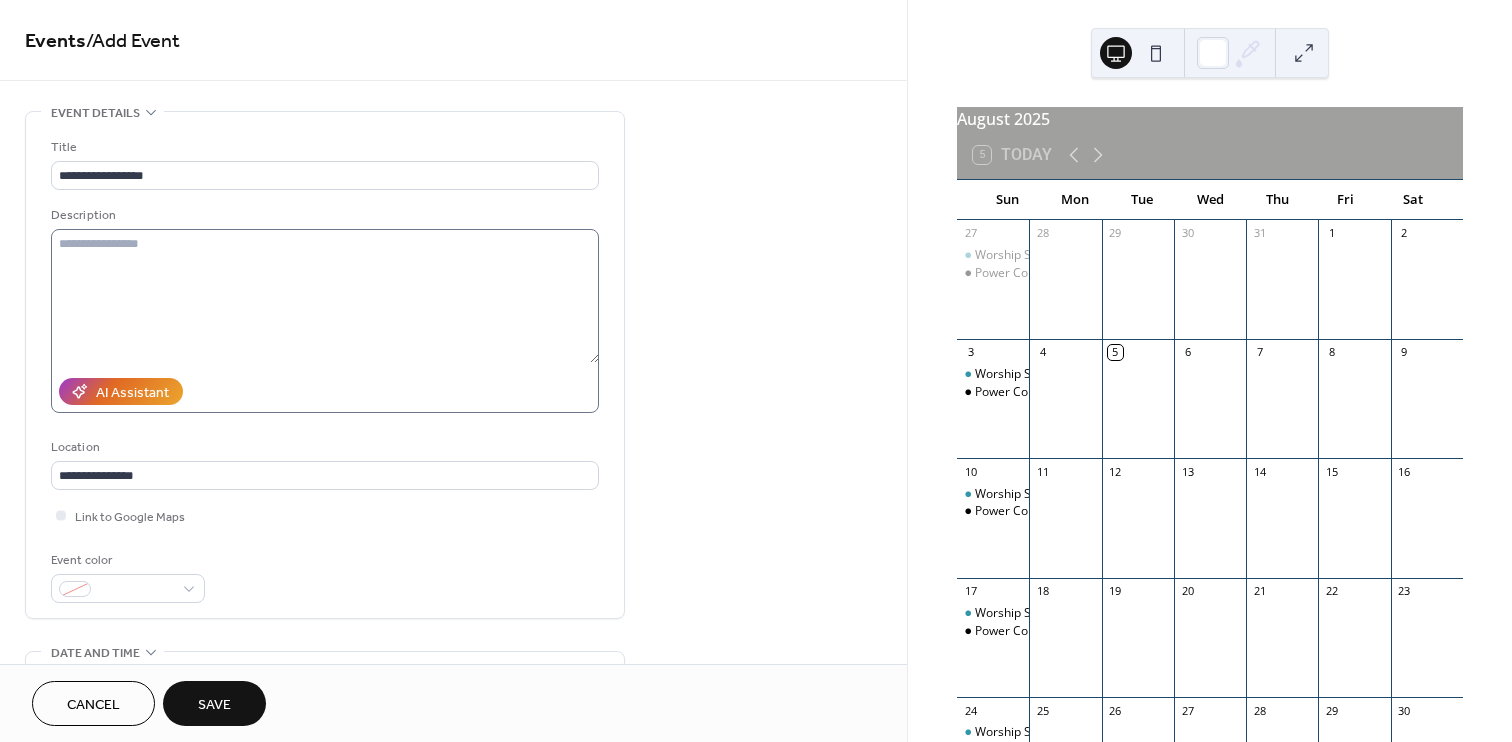 type on "**********" 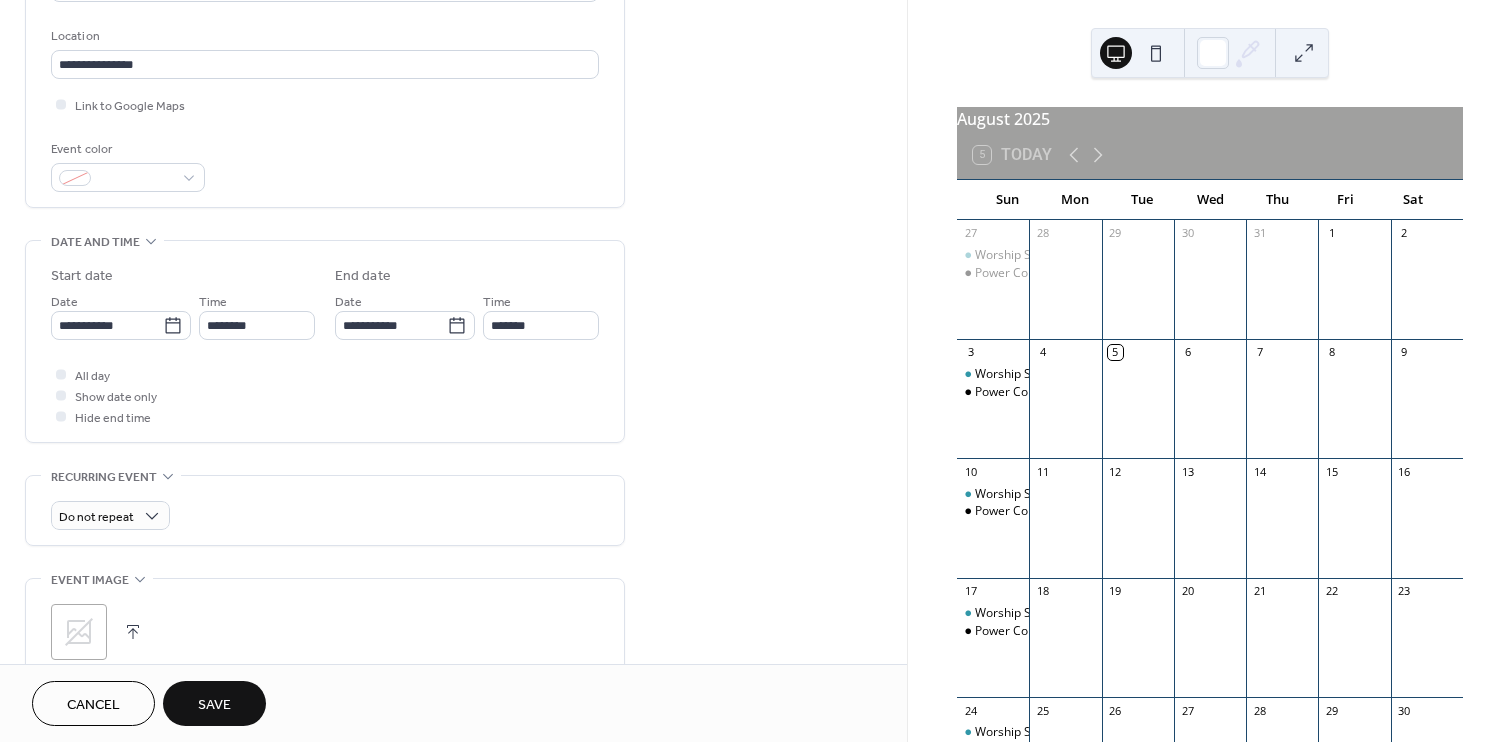 scroll, scrollTop: 480, scrollLeft: 0, axis: vertical 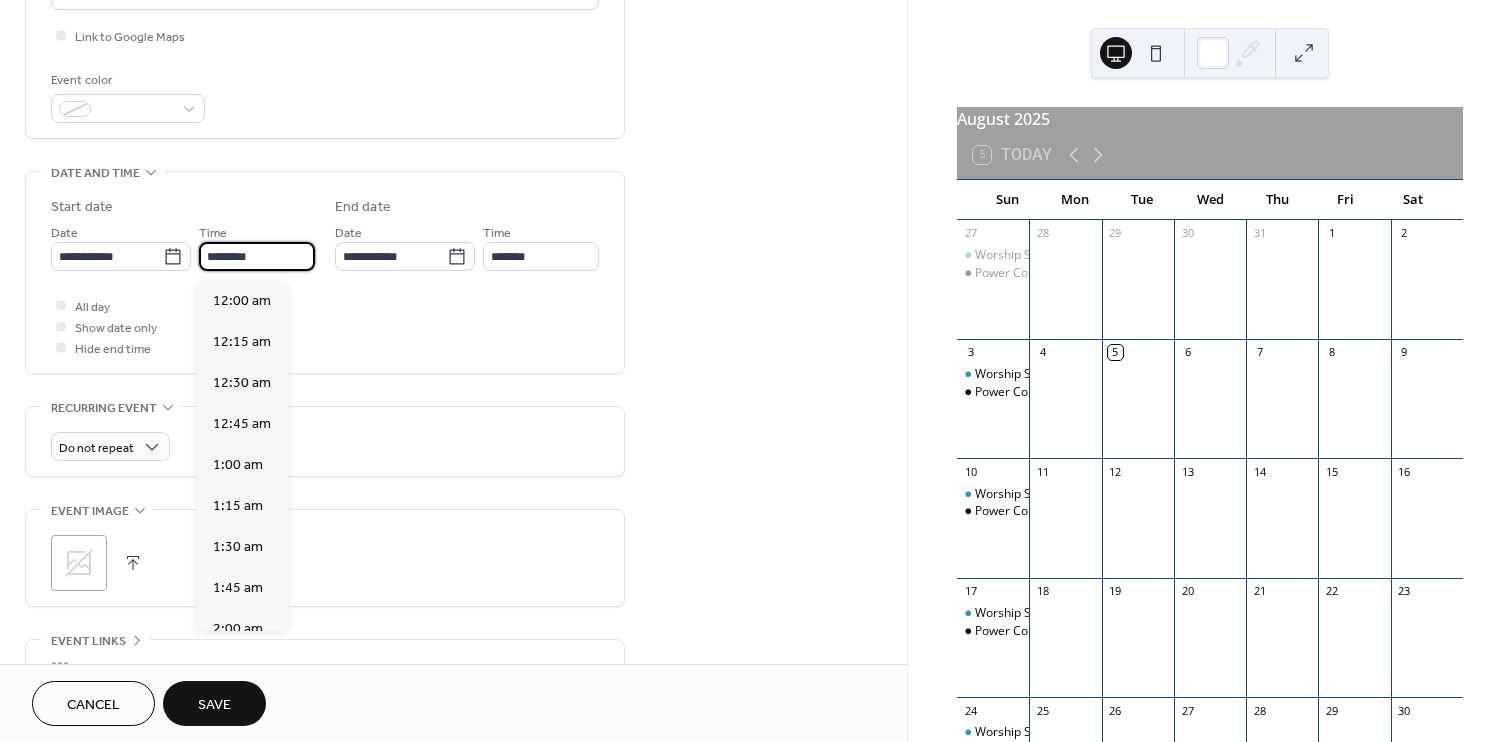 click on "********" at bounding box center [257, 256] 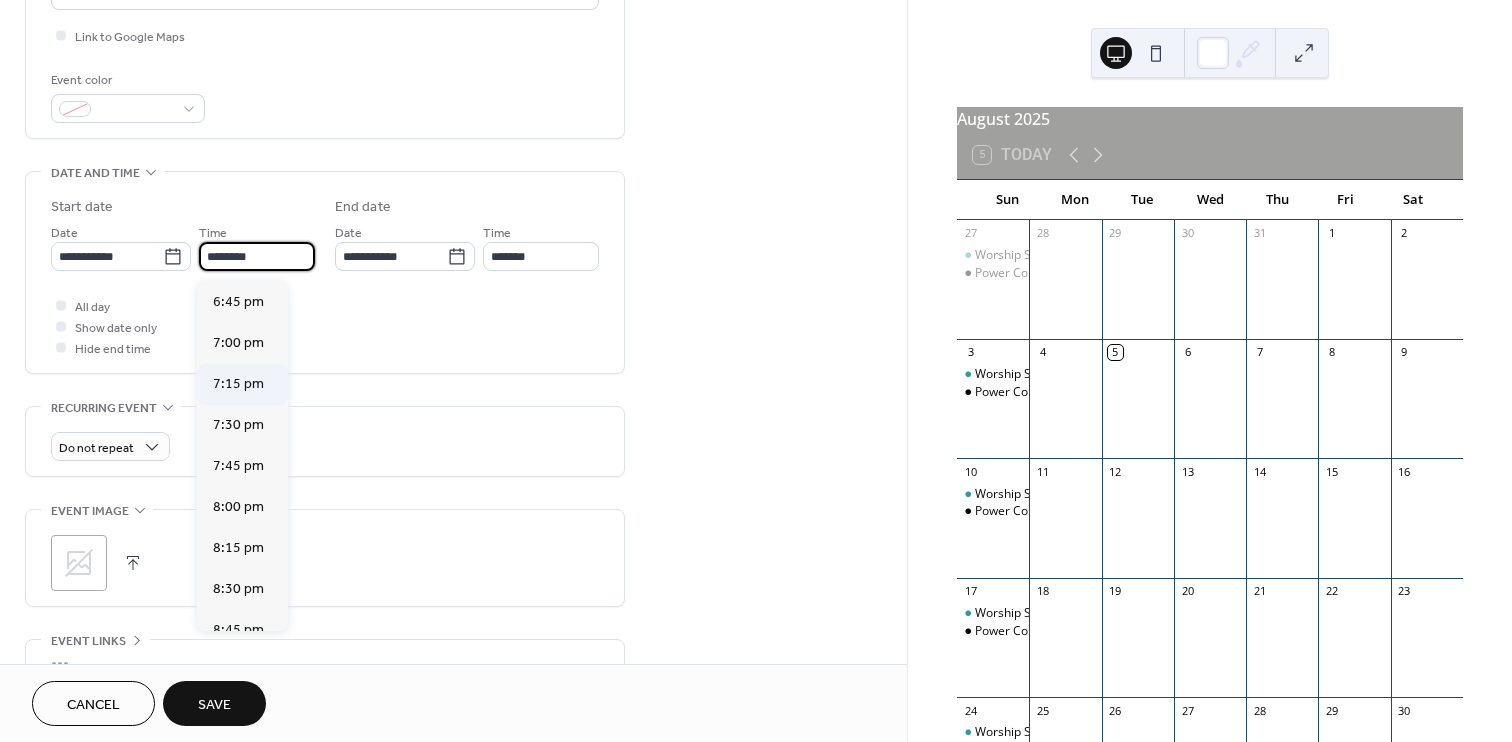 scroll, scrollTop: 3036, scrollLeft: 0, axis: vertical 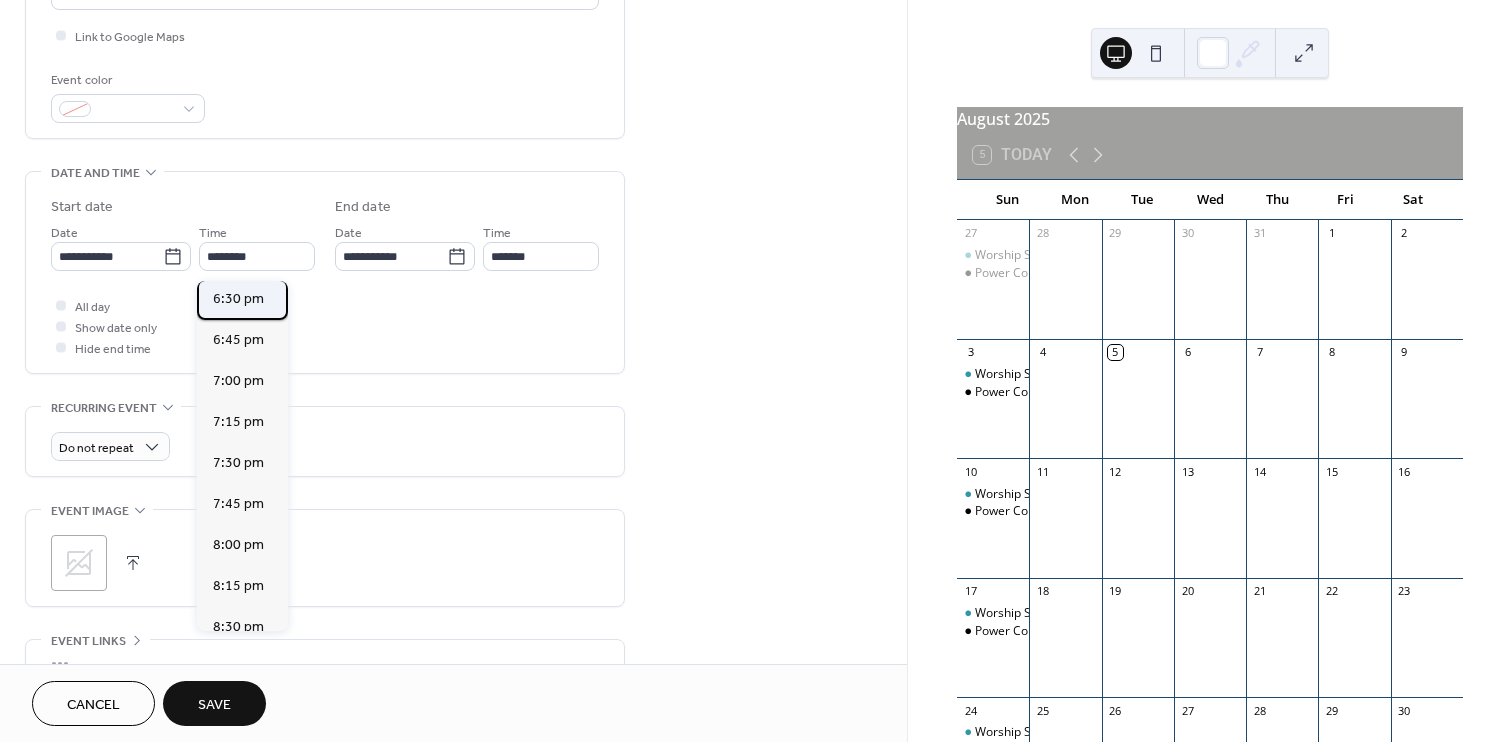 click on "6:30 pm" at bounding box center (238, 299) 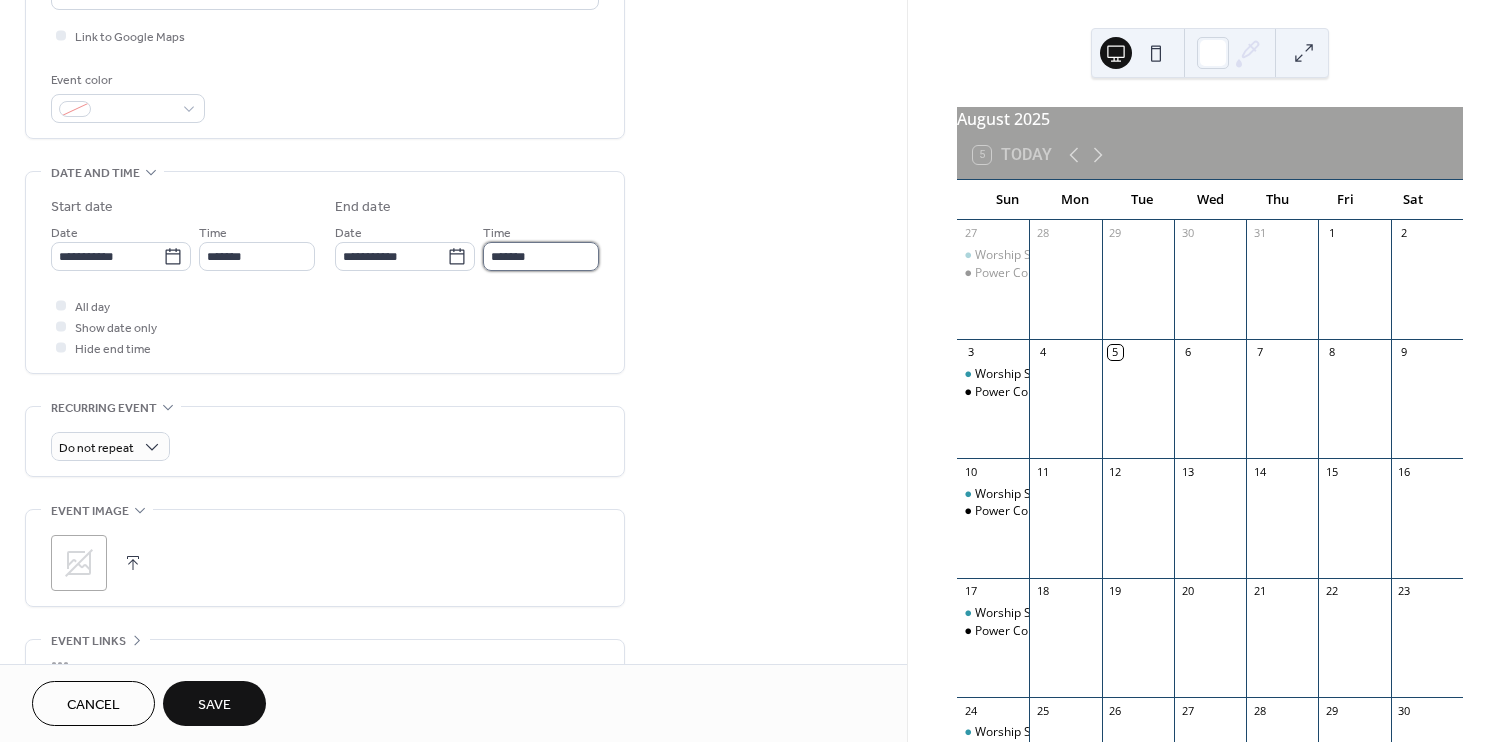 click on "*******" at bounding box center (541, 256) 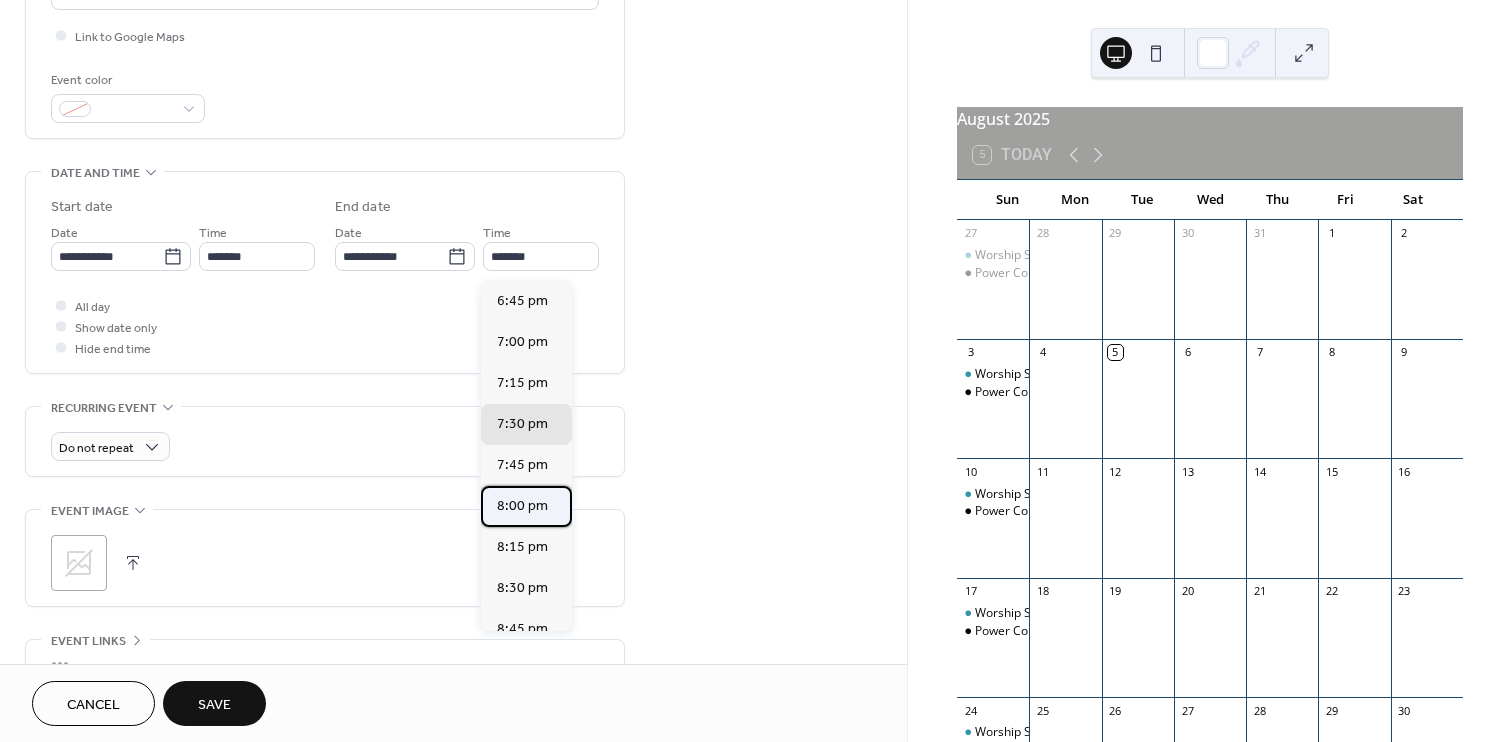 click on "8:00 pm" at bounding box center [522, 506] 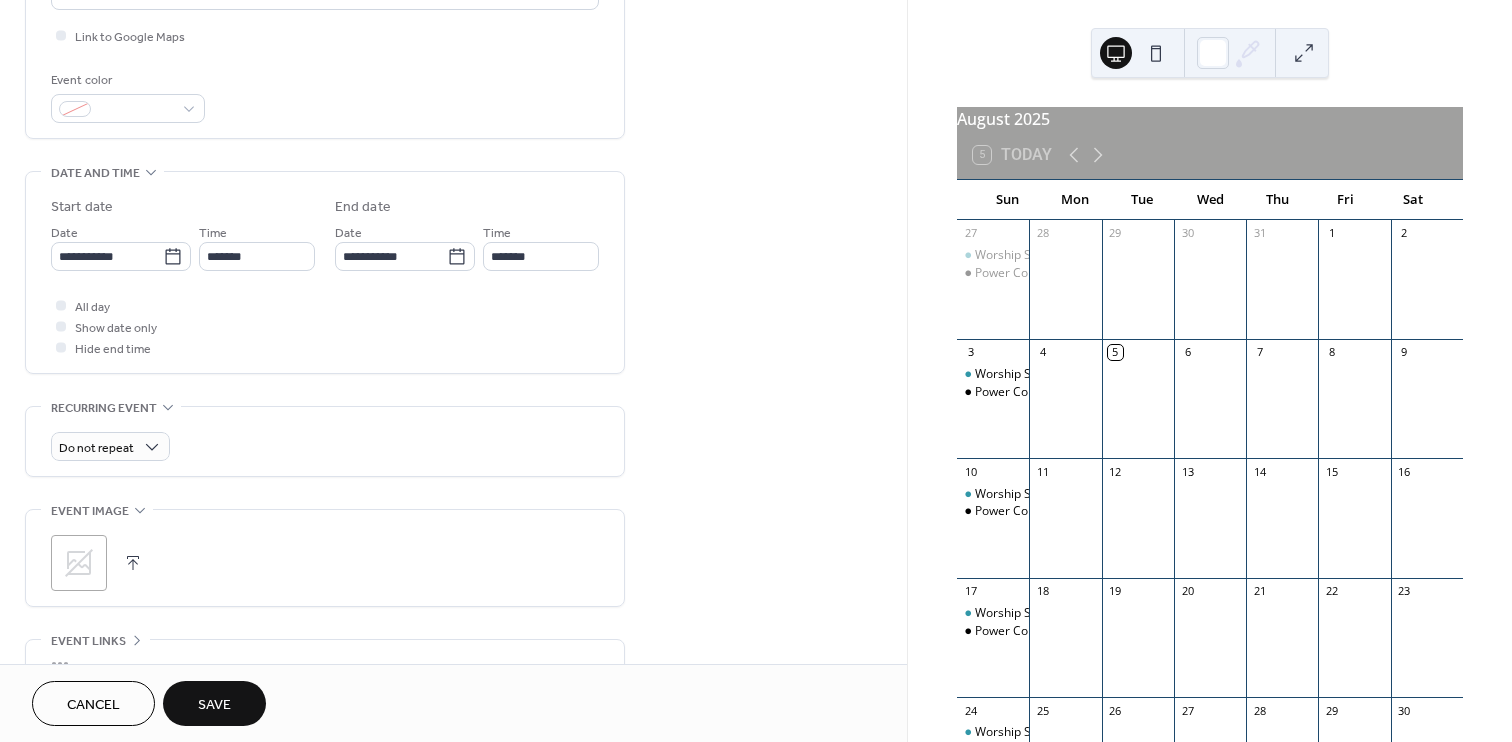 click on "**********" at bounding box center (183, 246) 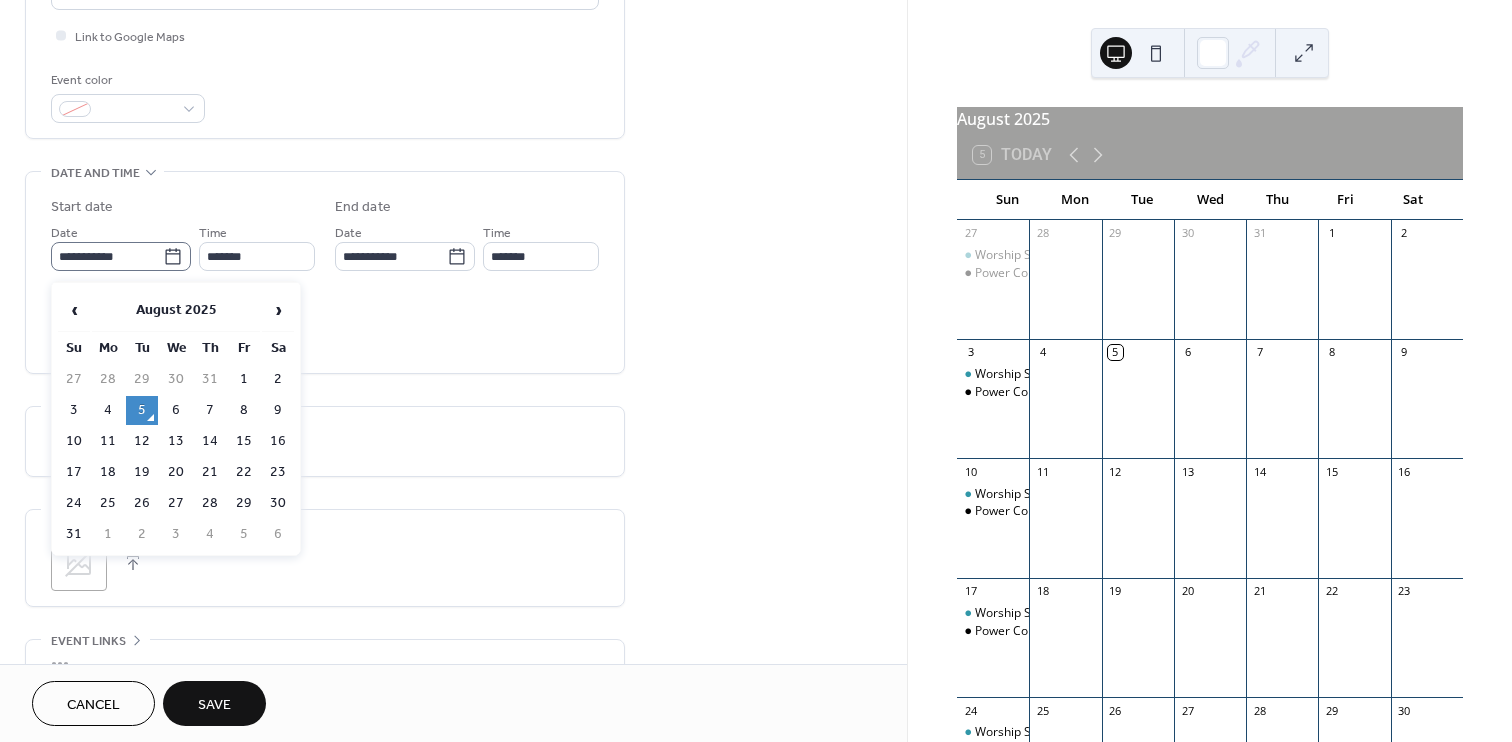 click 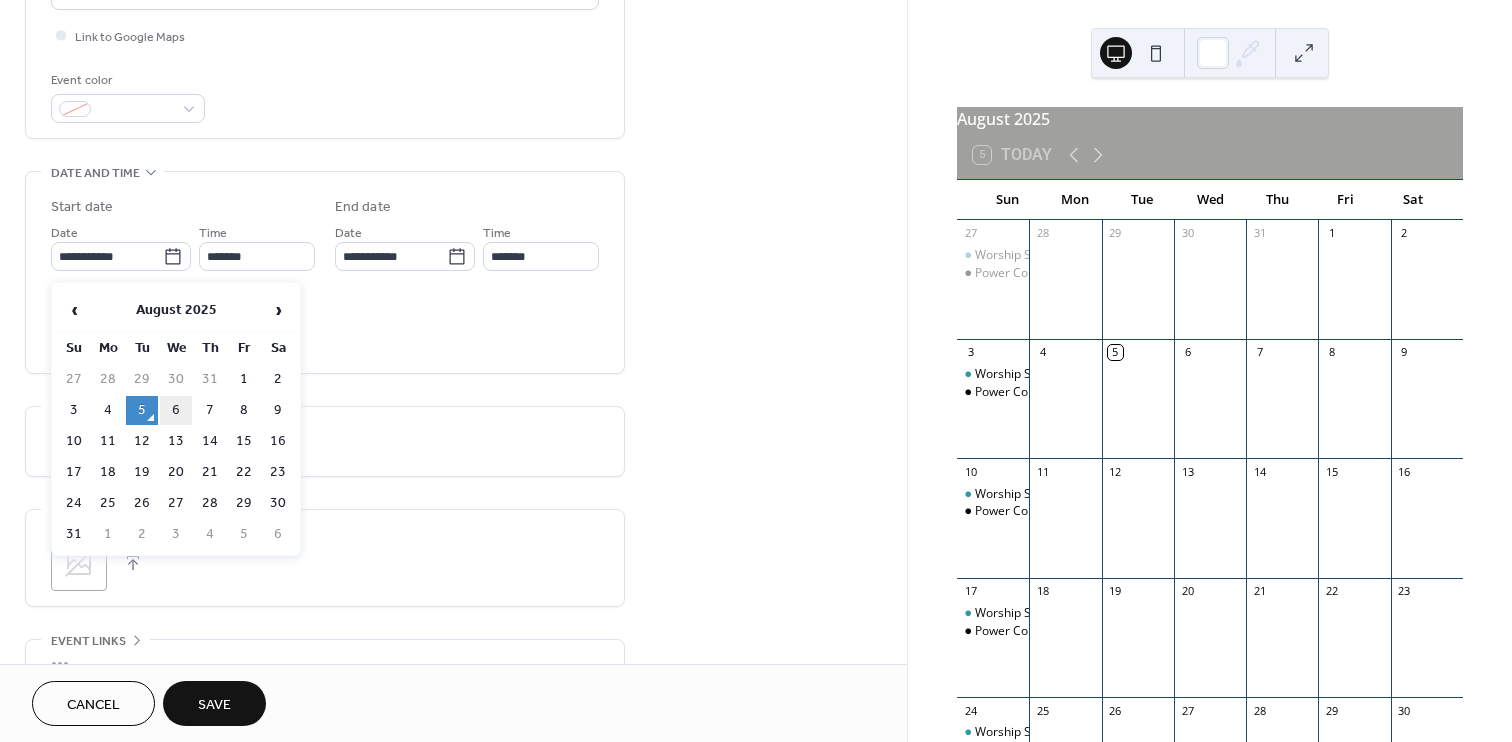 click on "6" at bounding box center [176, 410] 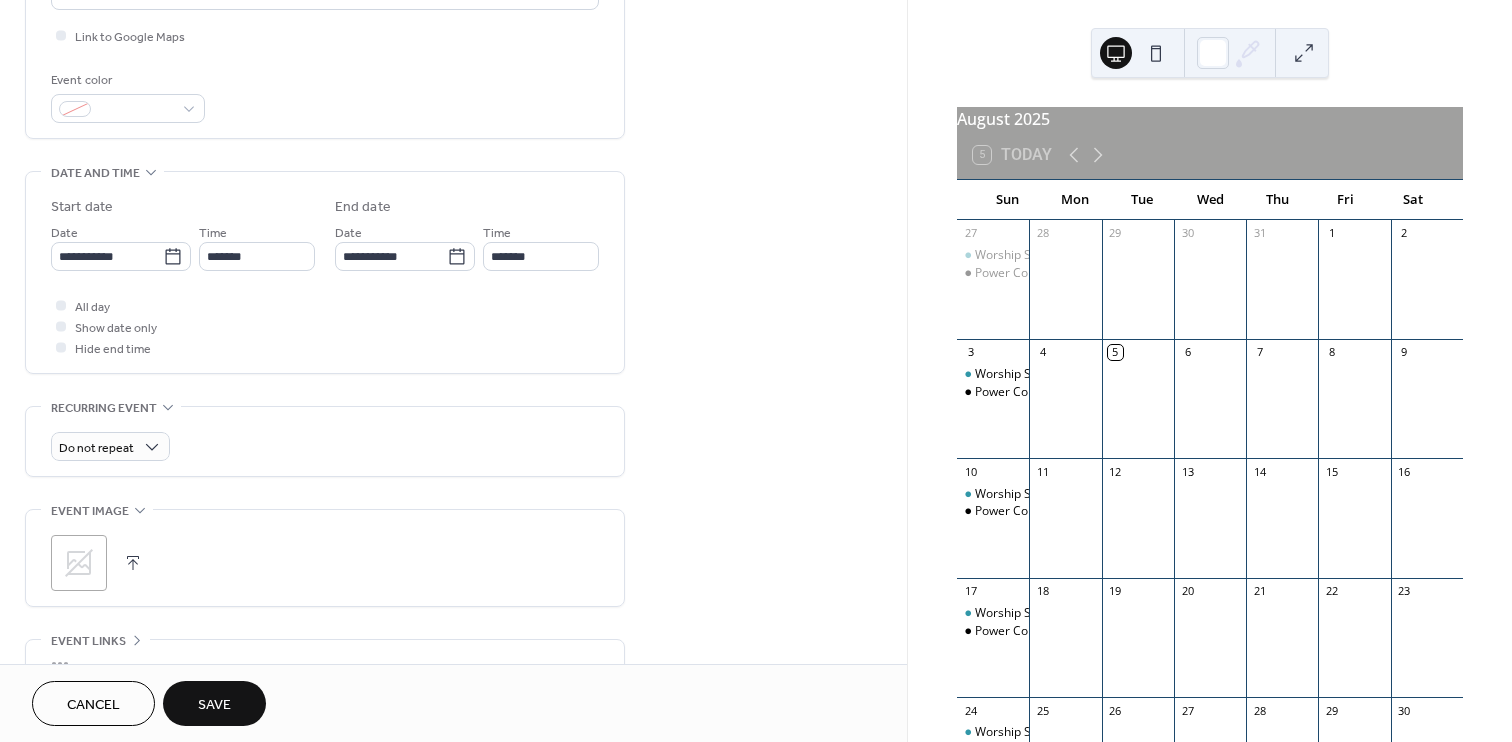 click on "All day Show date only Hide end time" at bounding box center (325, 326) 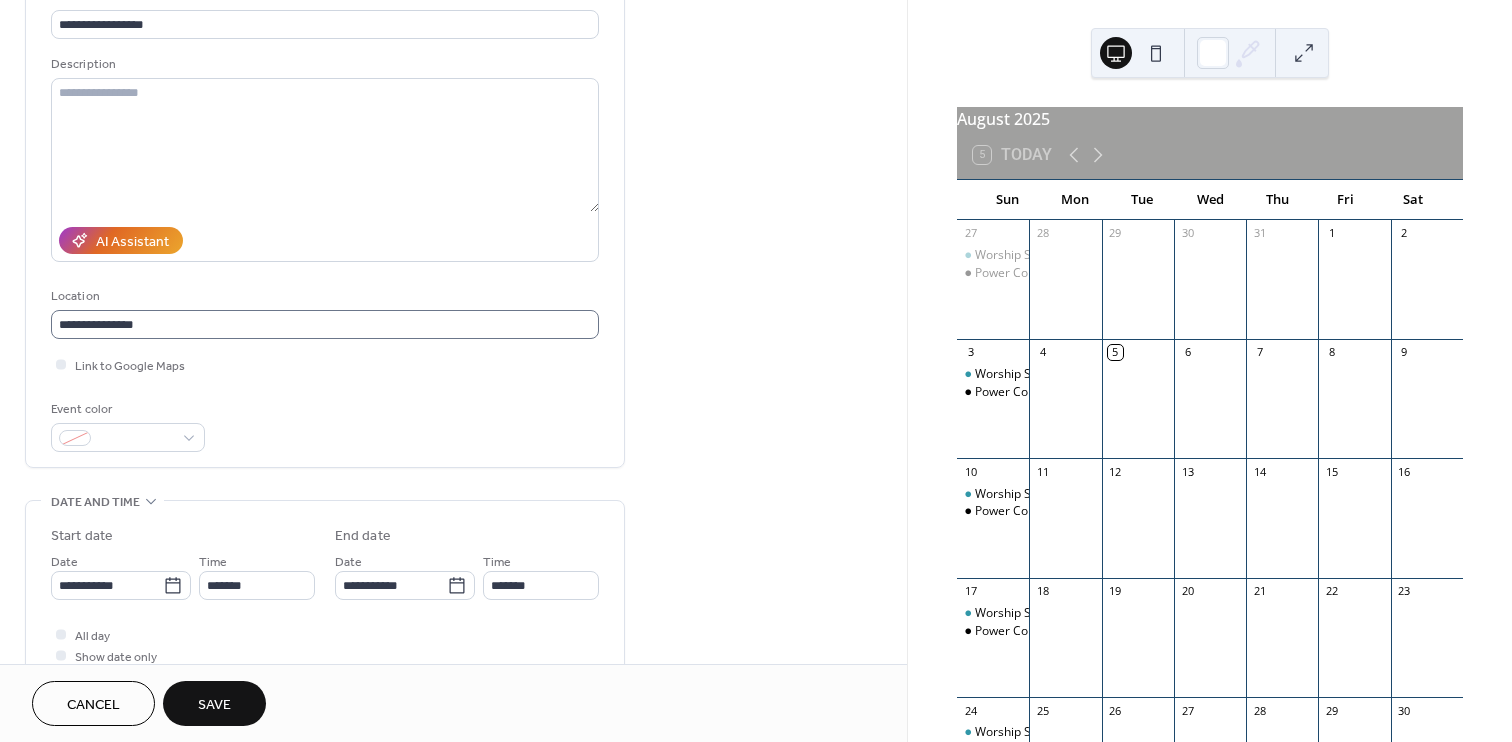 scroll, scrollTop: 1, scrollLeft: 0, axis: vertical 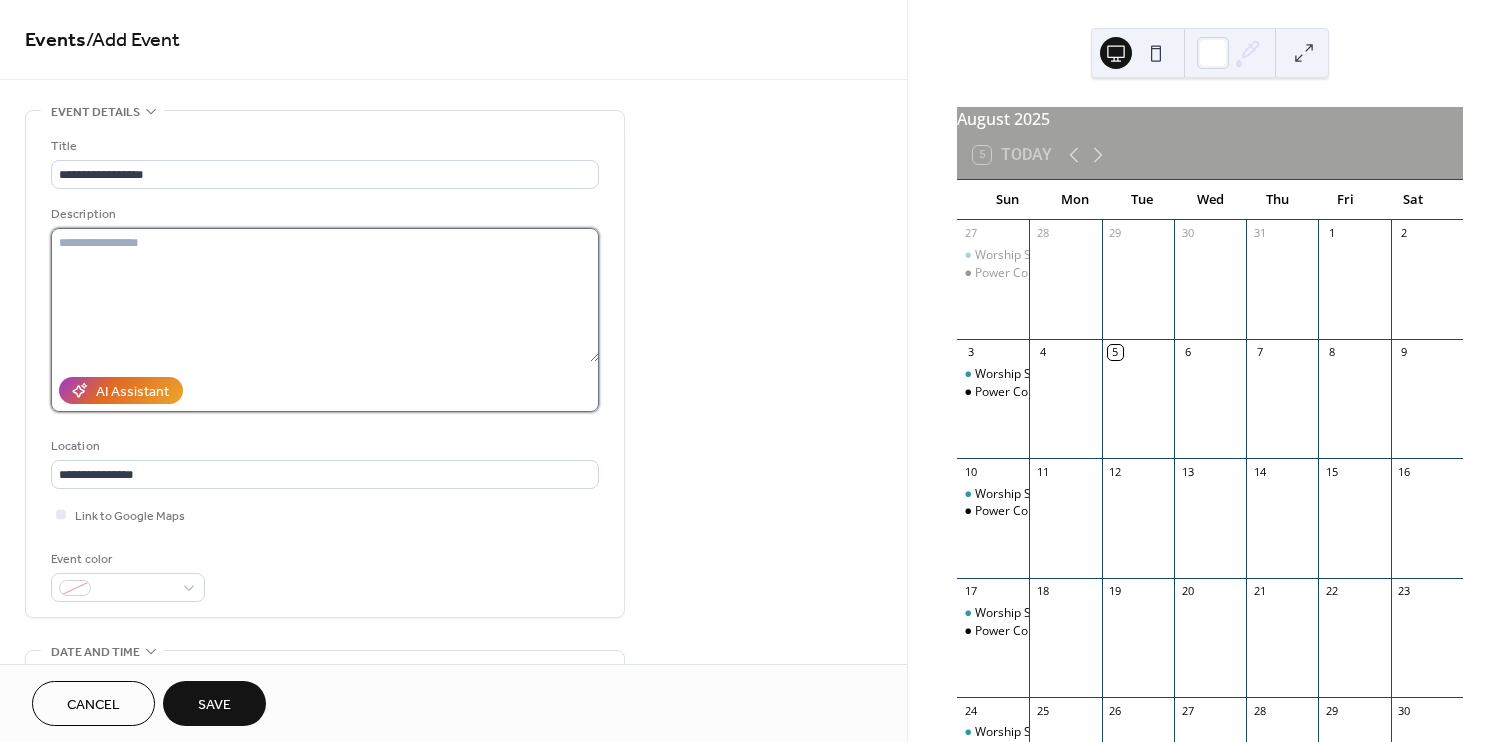 click at bounding box center [325, 295] 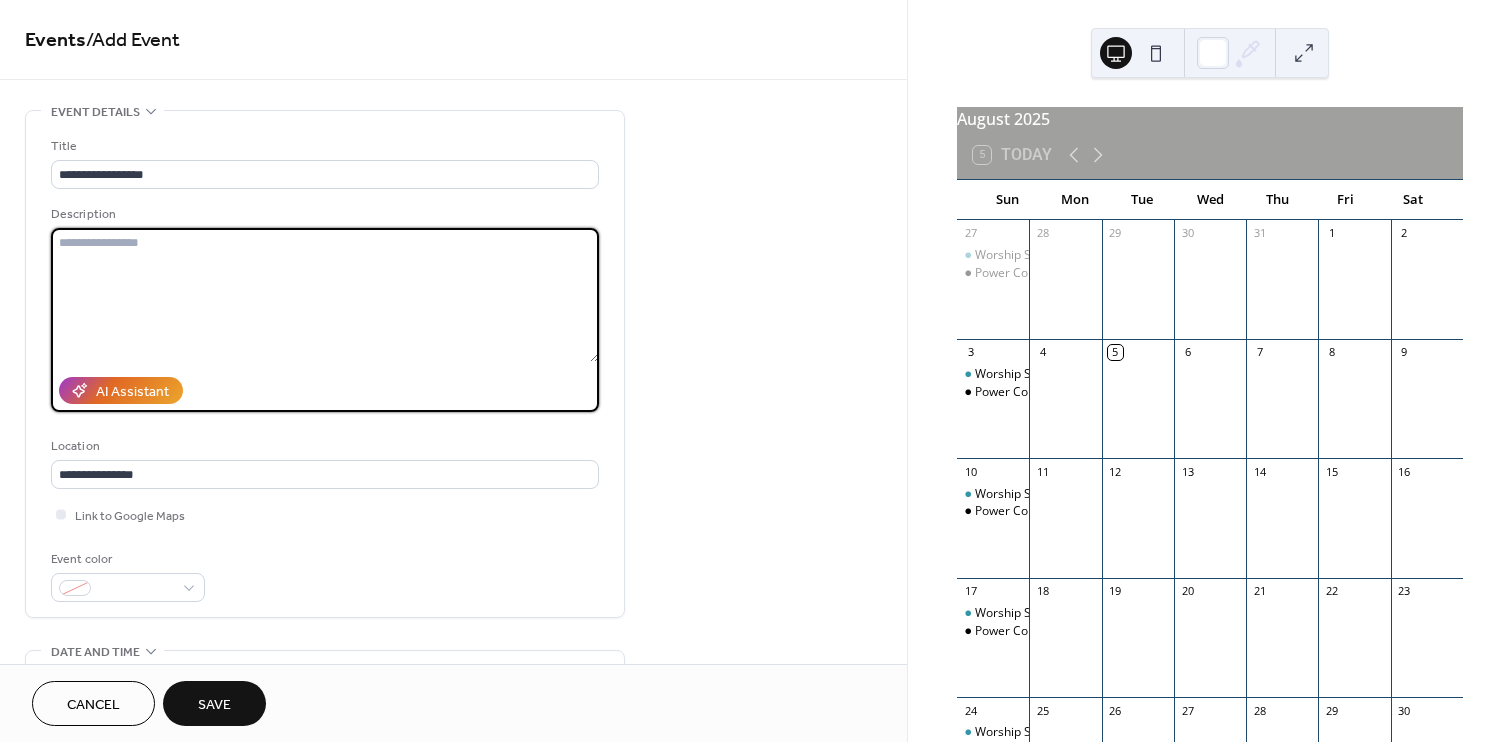 paste on "**********" 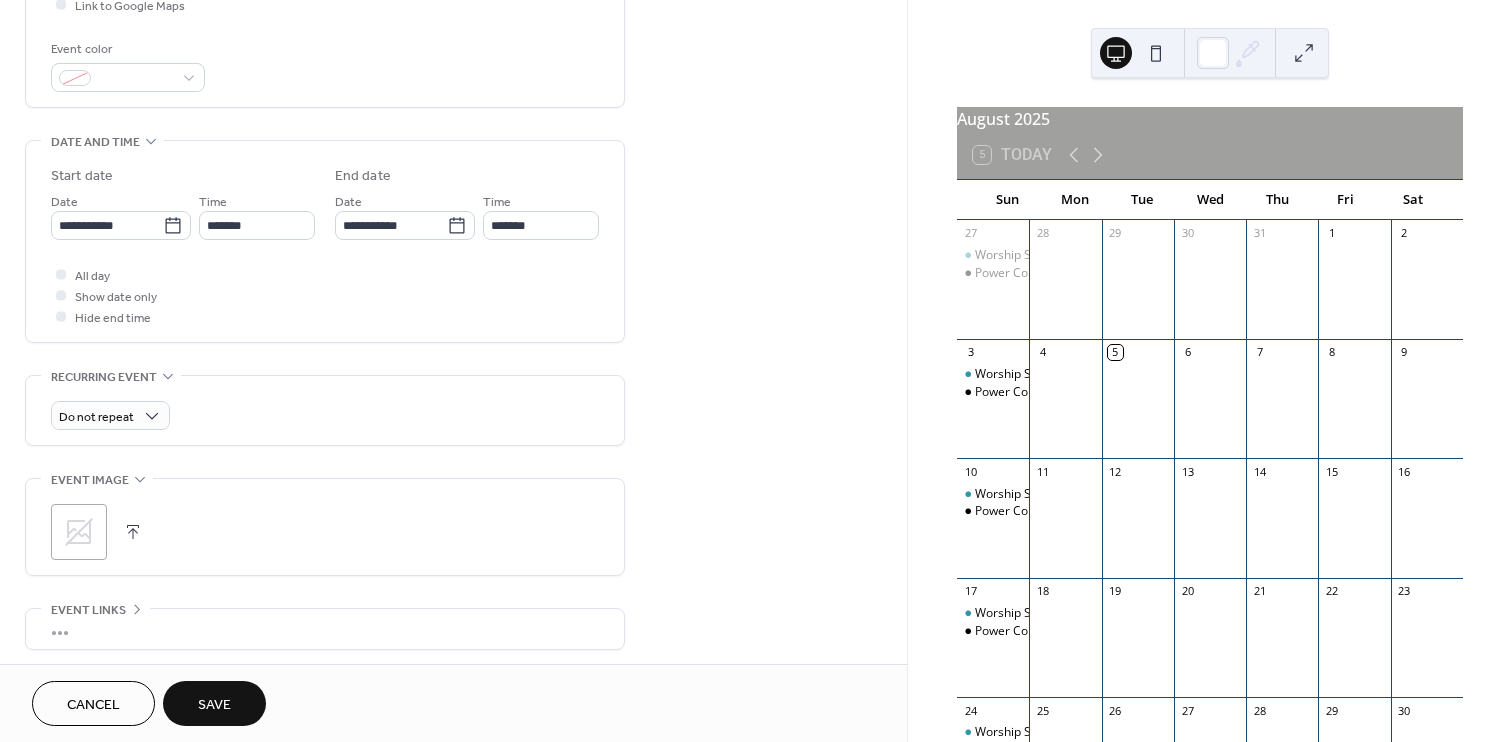 scroll, scrollTop: 473, scrollLeft: 0, axis: vertical 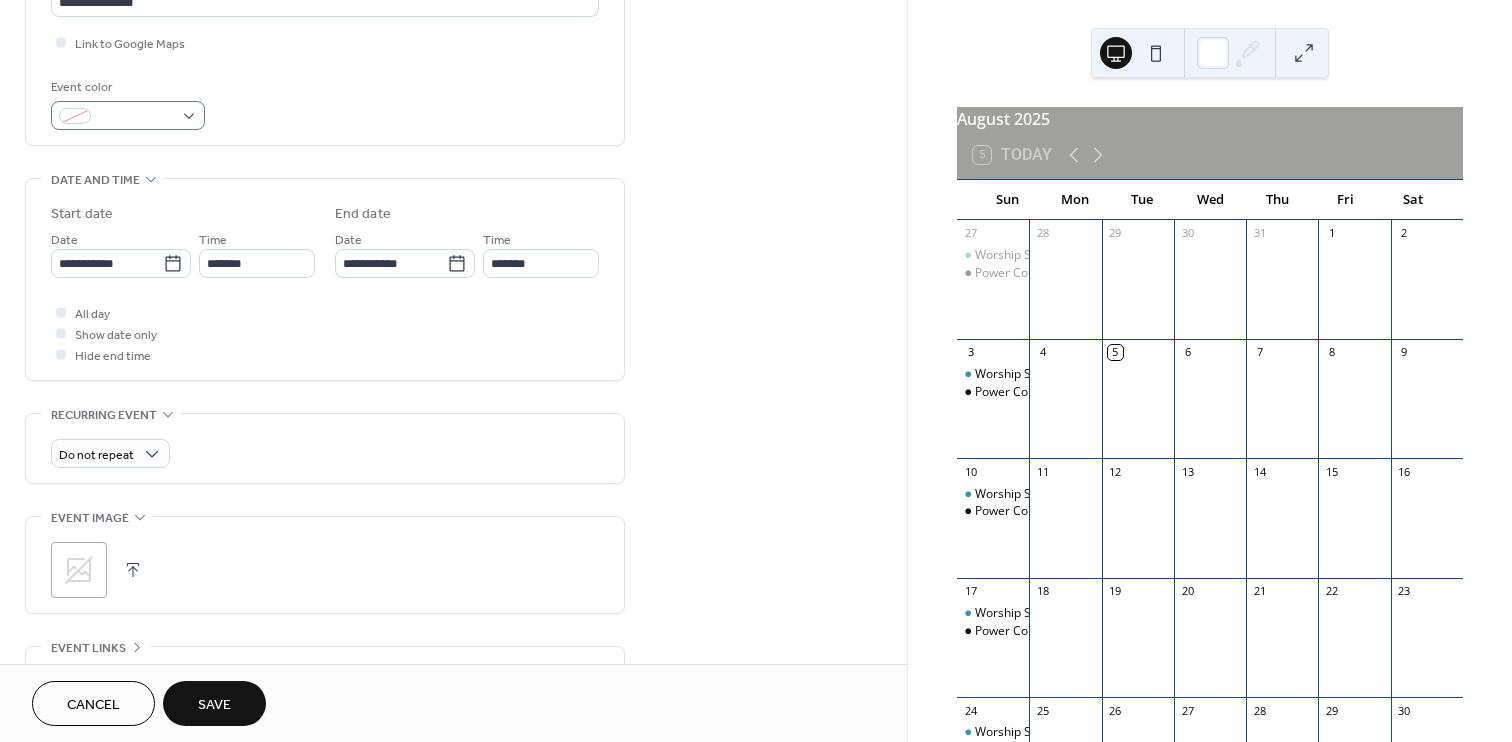 type on "**********" 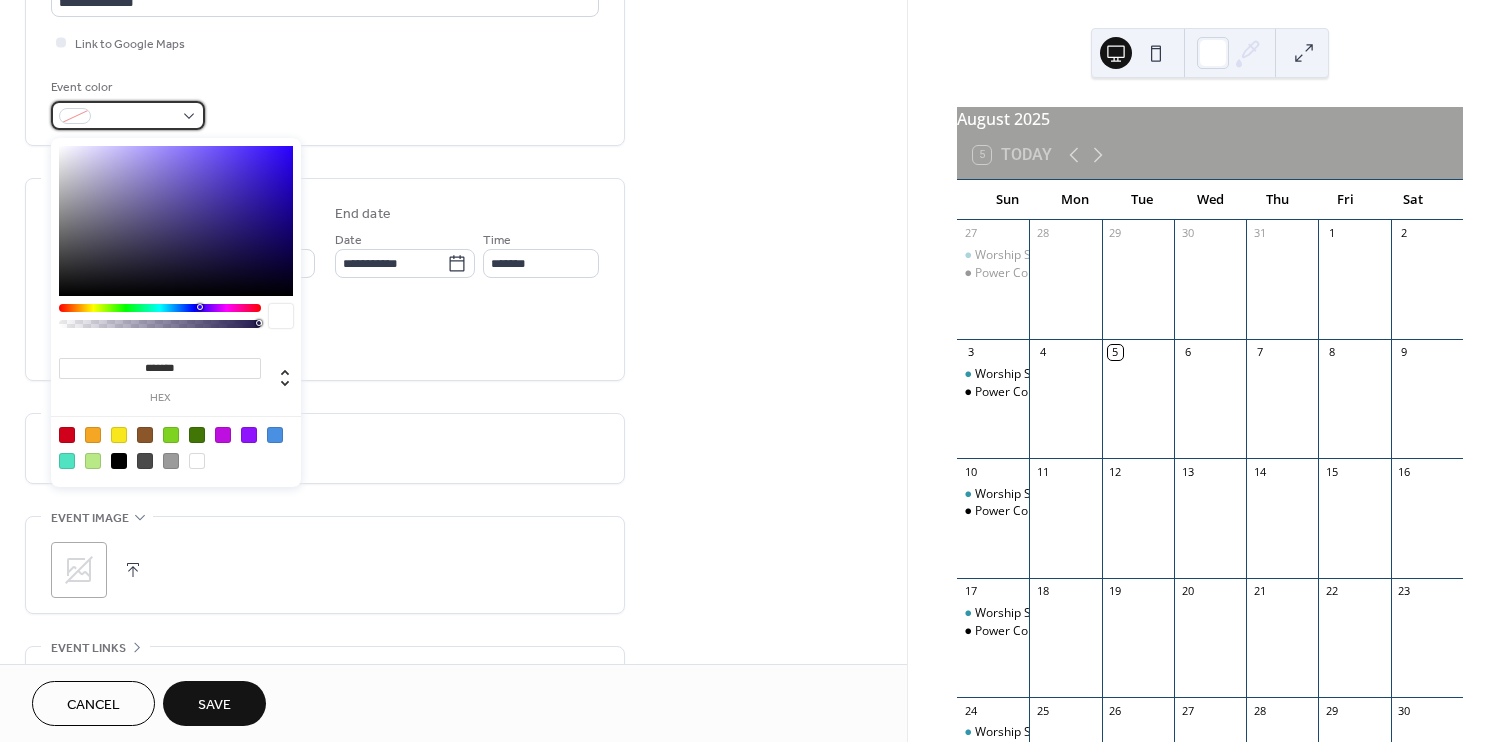 click at bounding box center [128, 115] 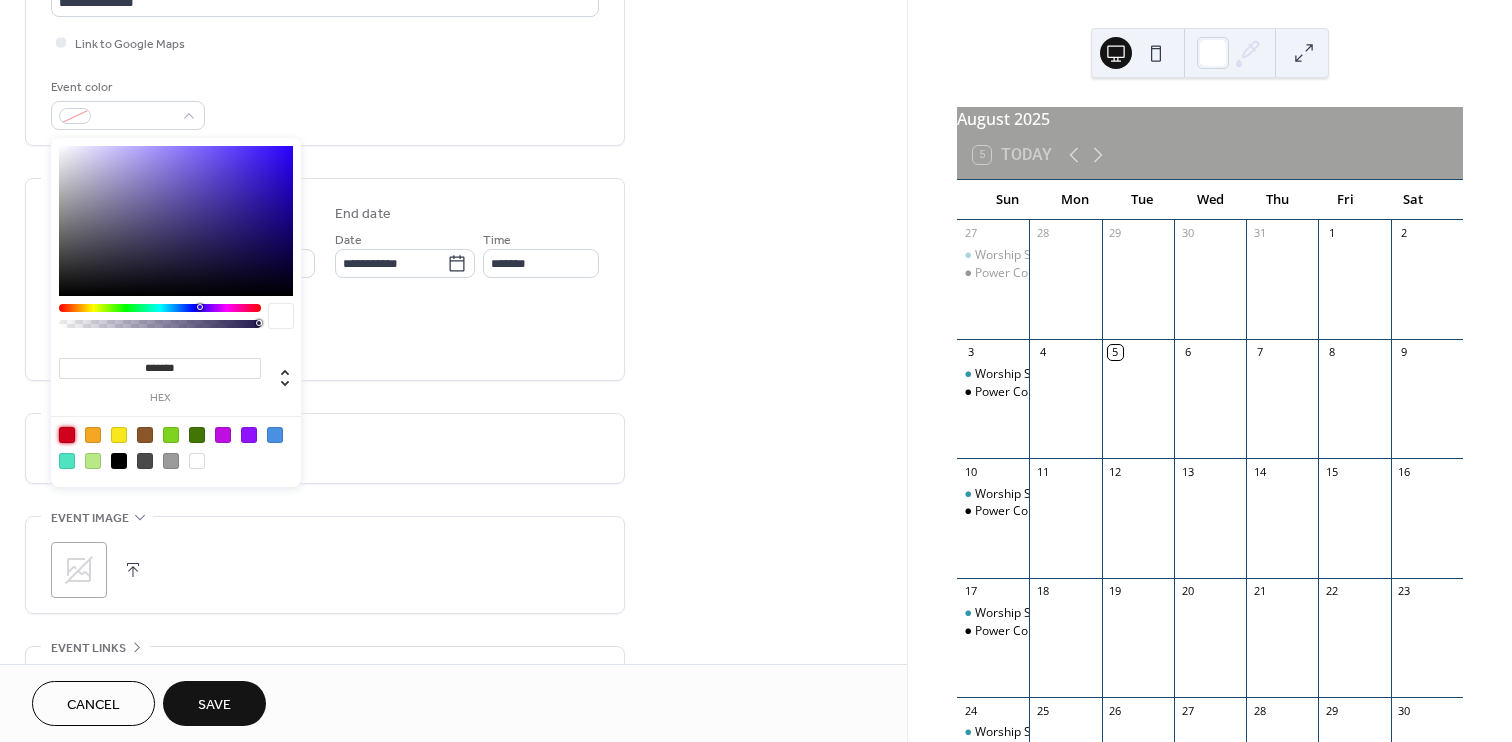 click at bounding box center [67, 435] 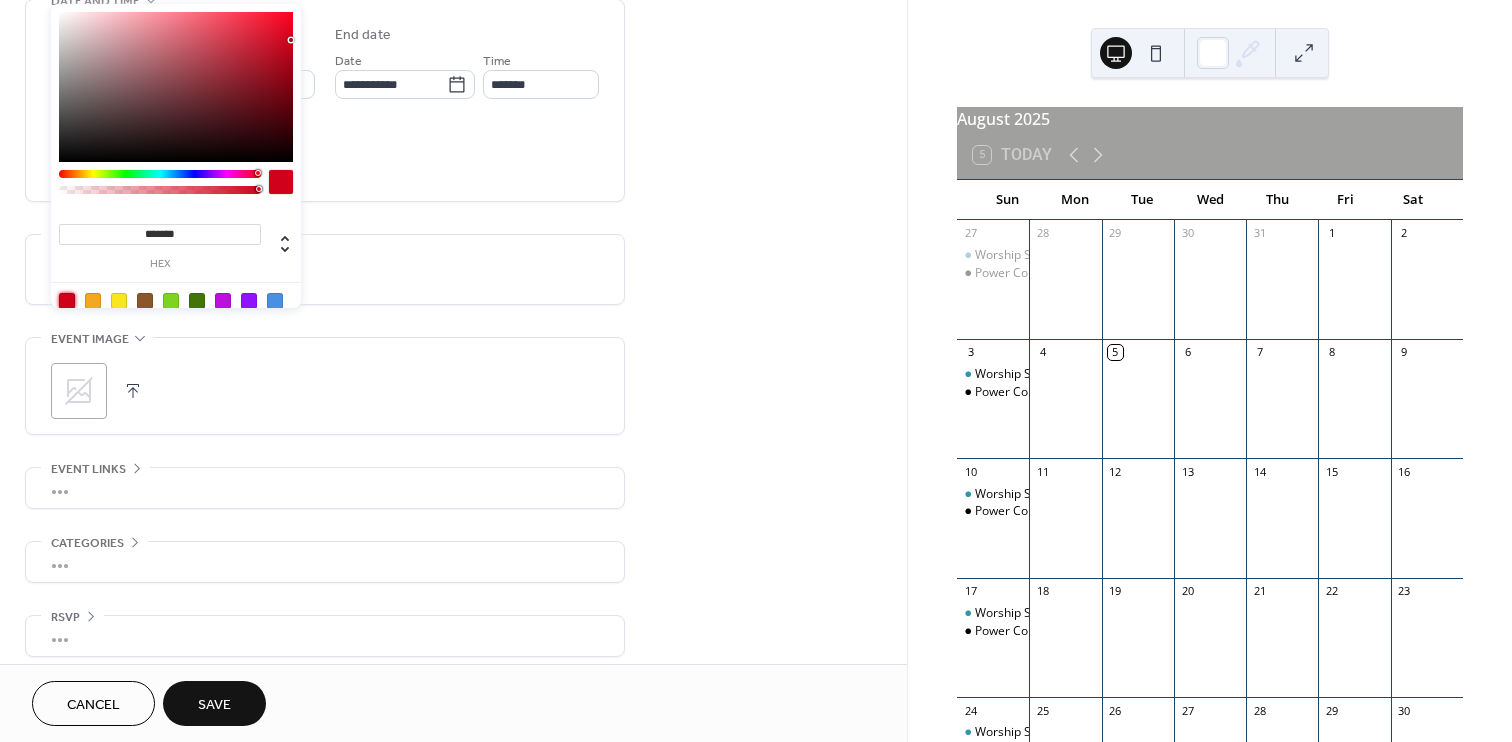 scroll, scrollTop: 671, scrollLeft: 0, axis: vertical 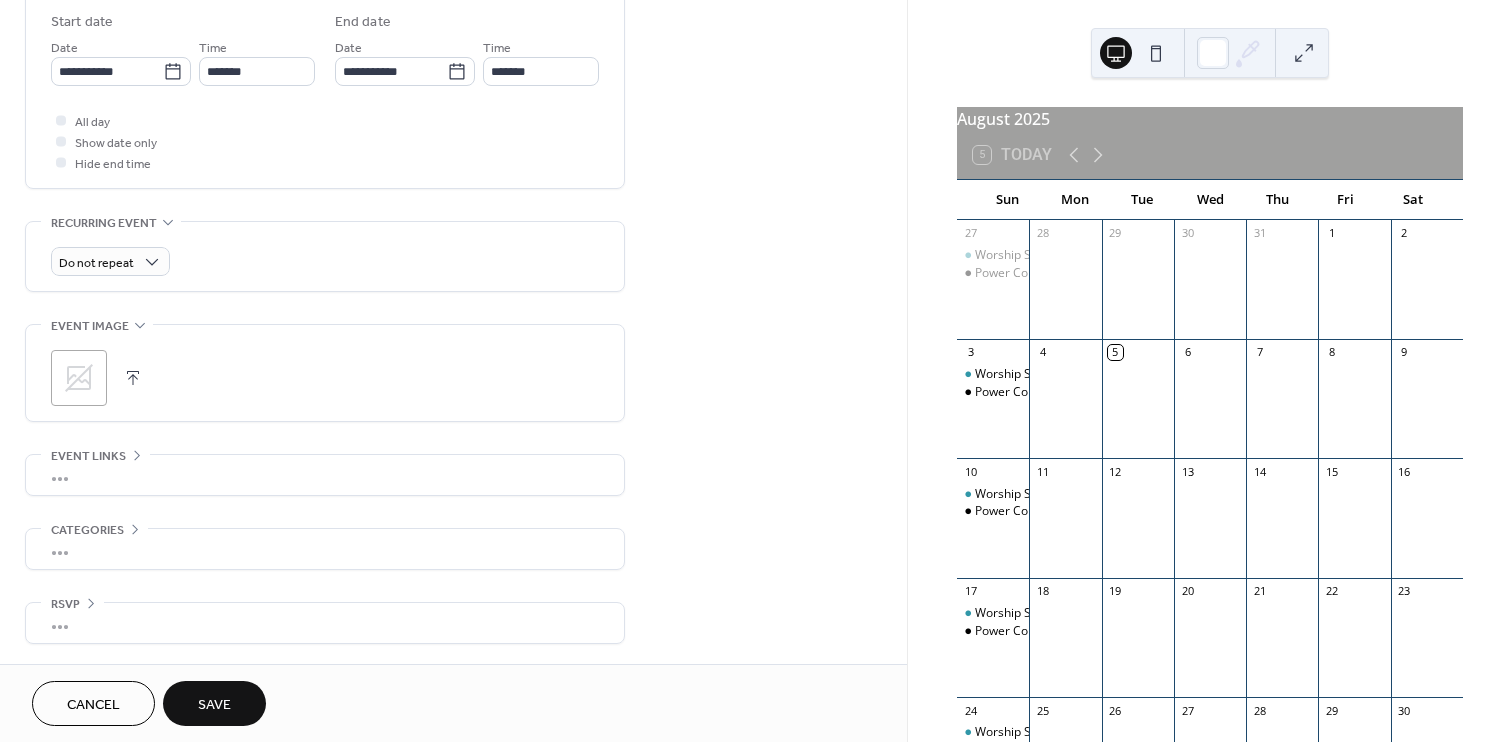 click on "Save" at bounding box center (214, 705) 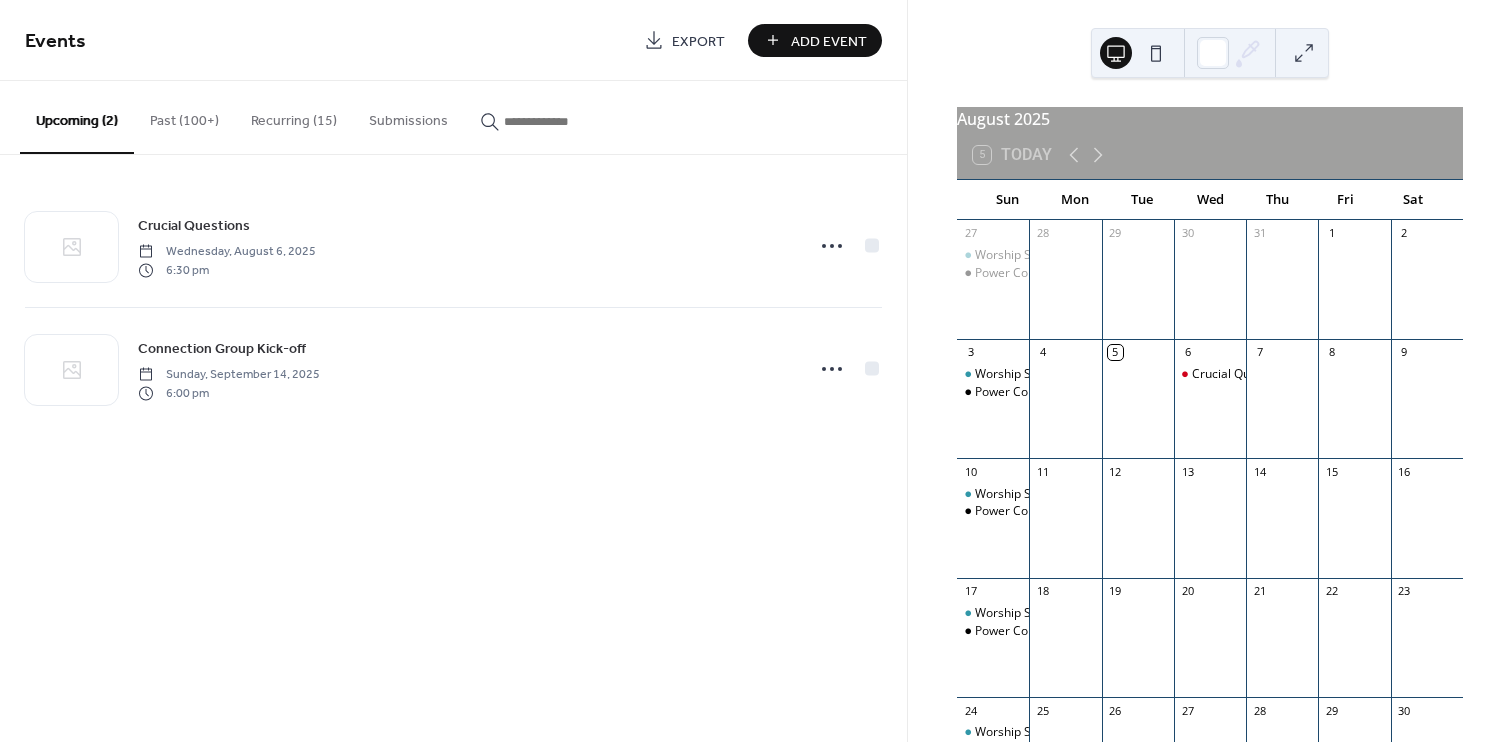 click on "Add Event" at bounding box center (829, 41) 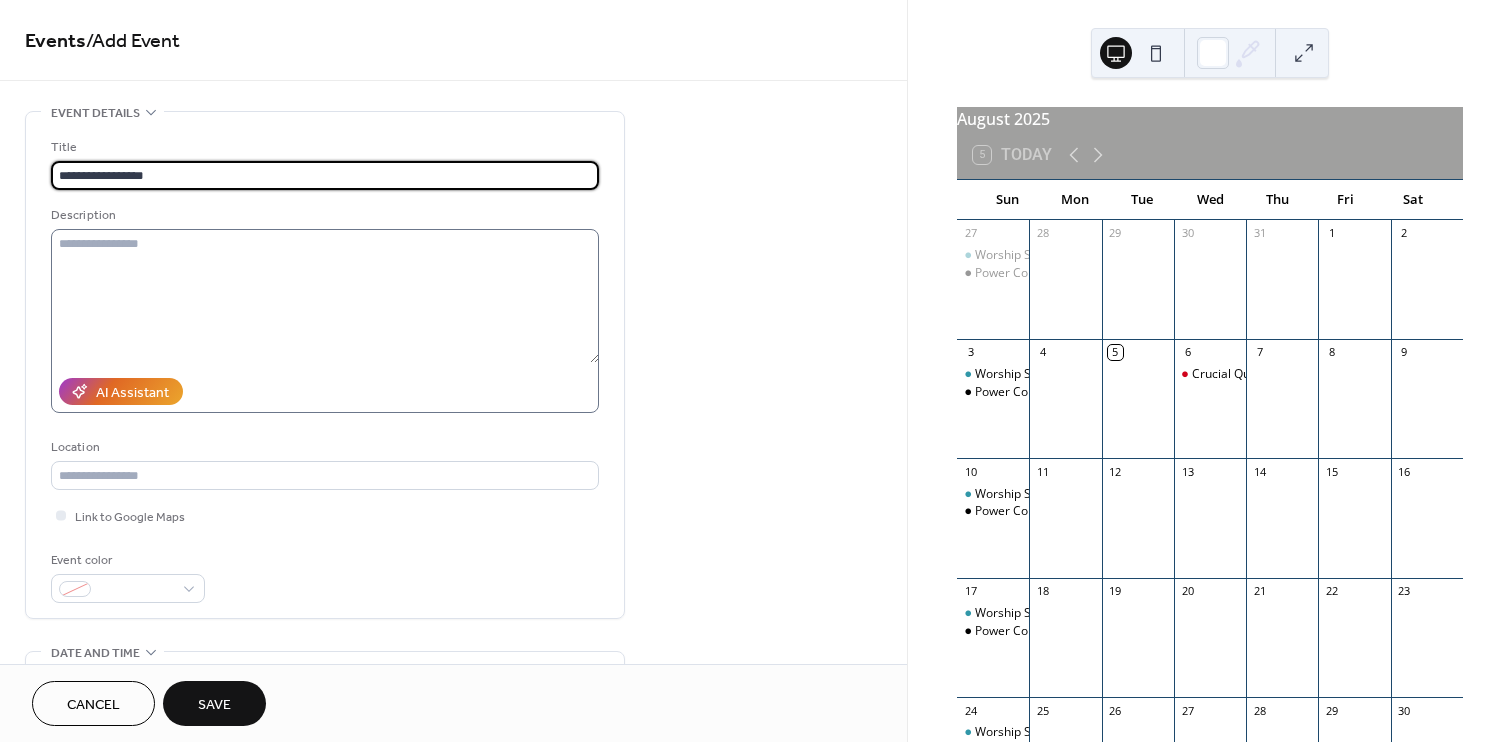 type on "**********" 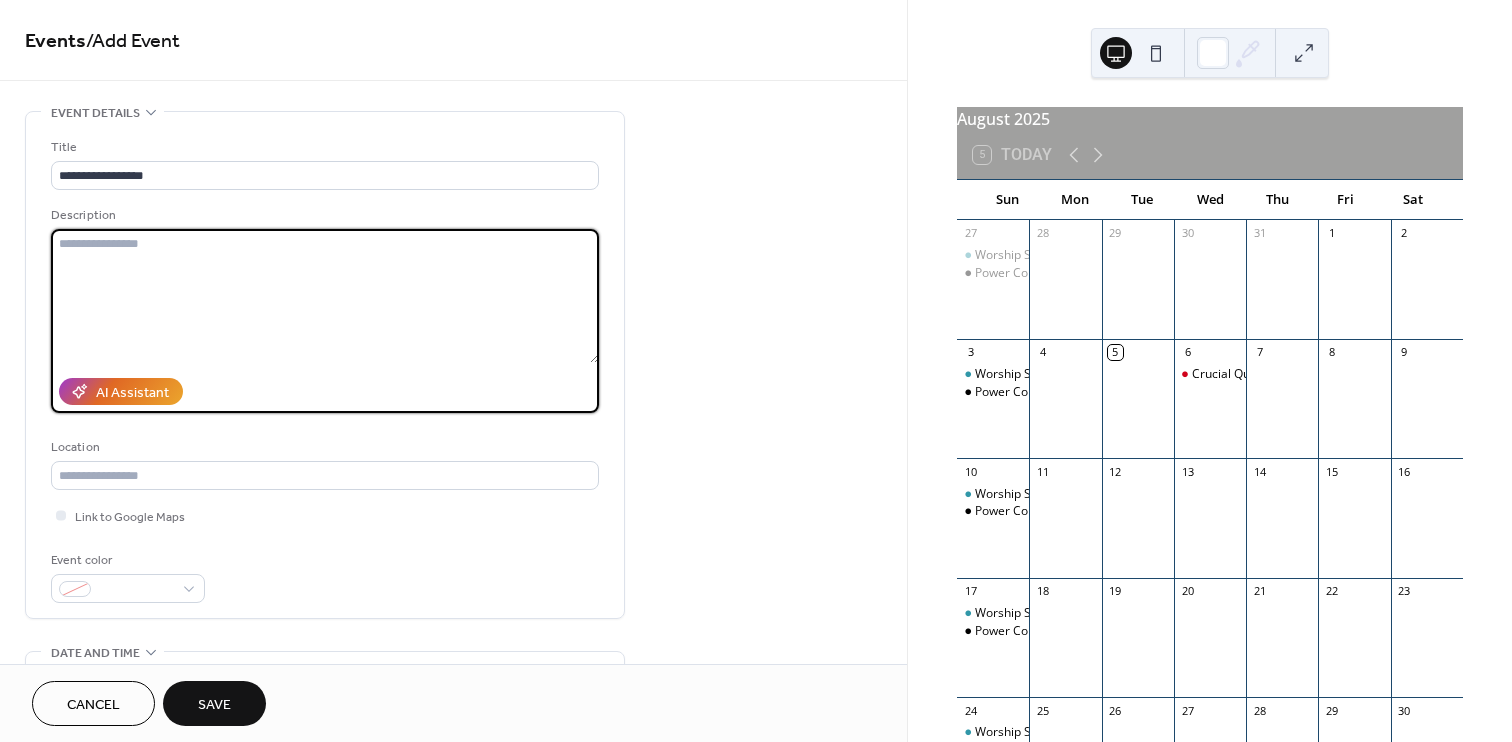 paste on "**********" 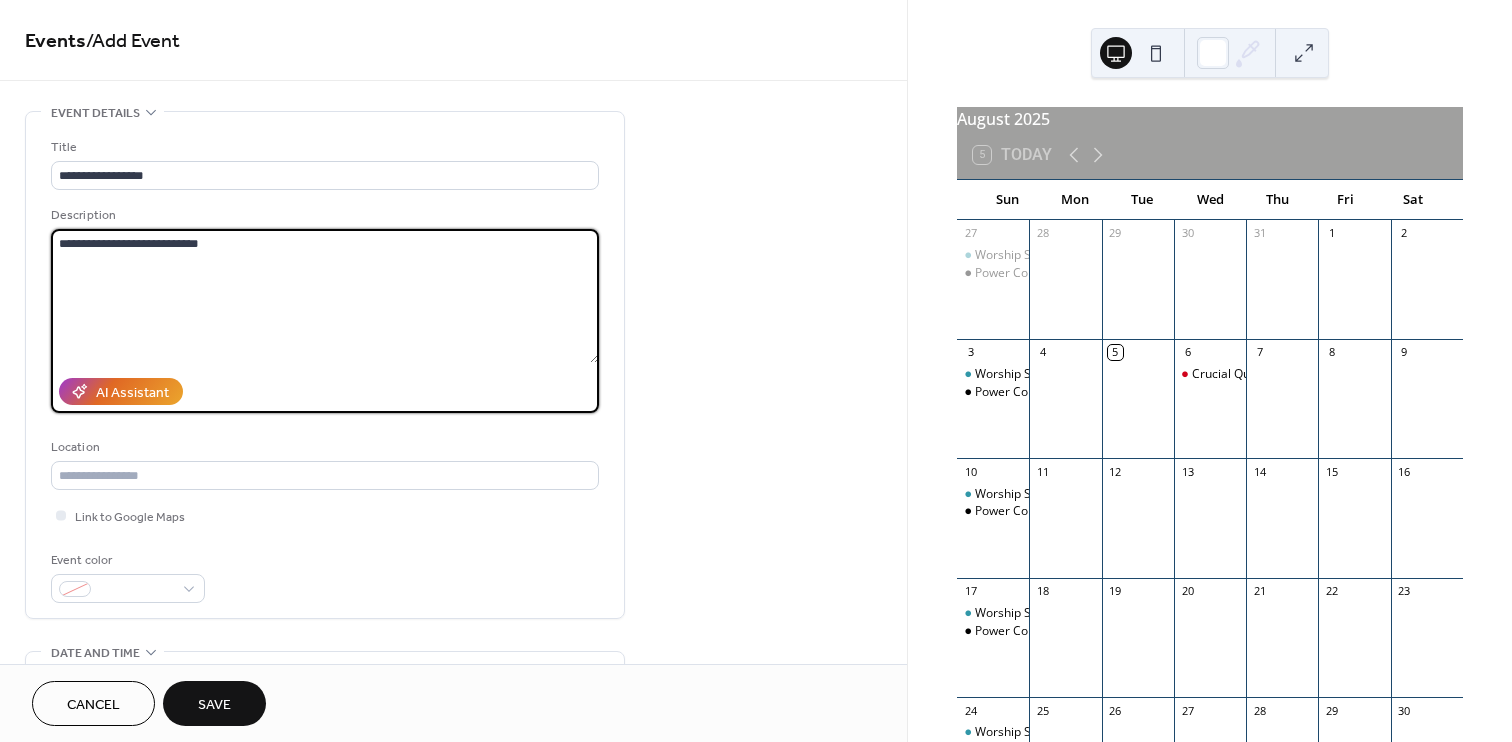 scroll, scrollTop: 429, scrollLeft: 0, axis: vertical 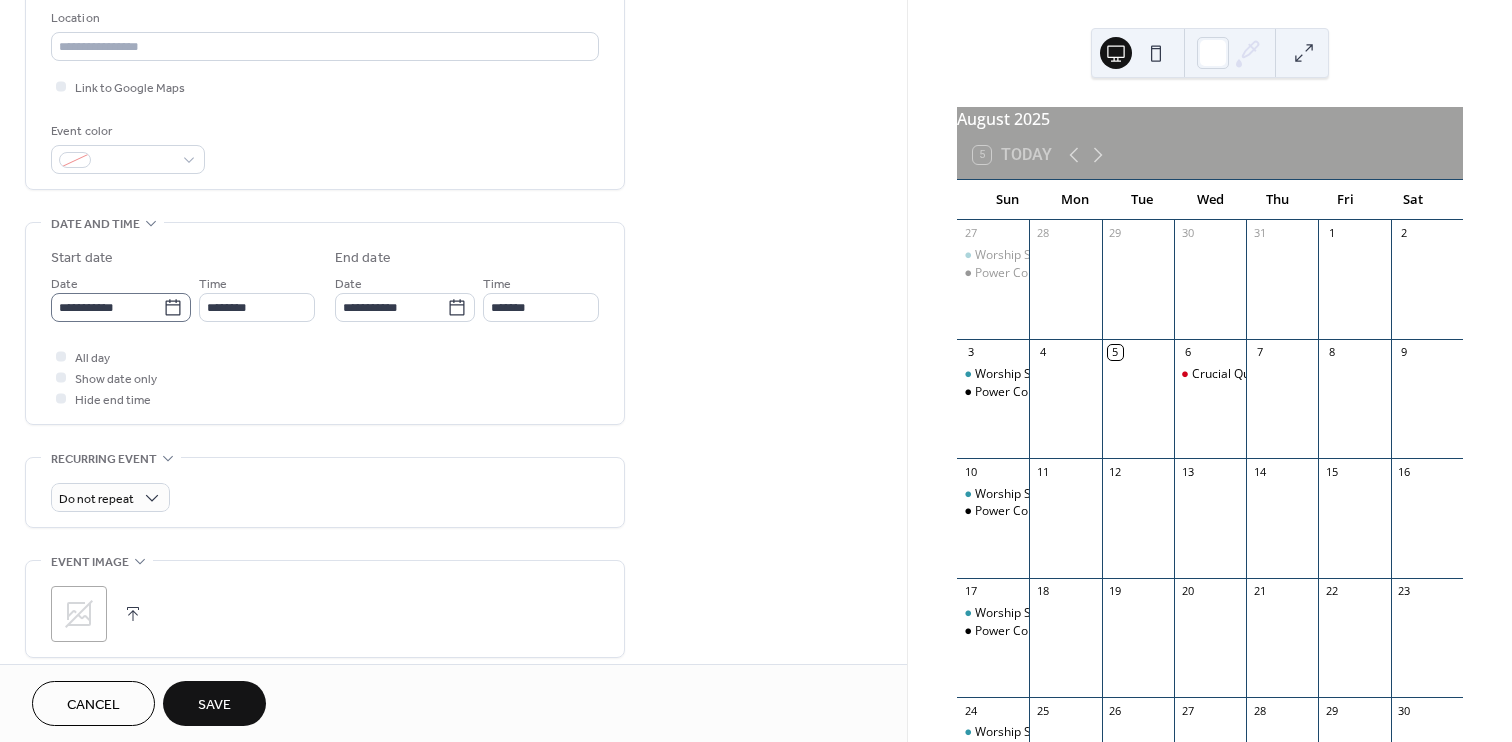 type on "**********" 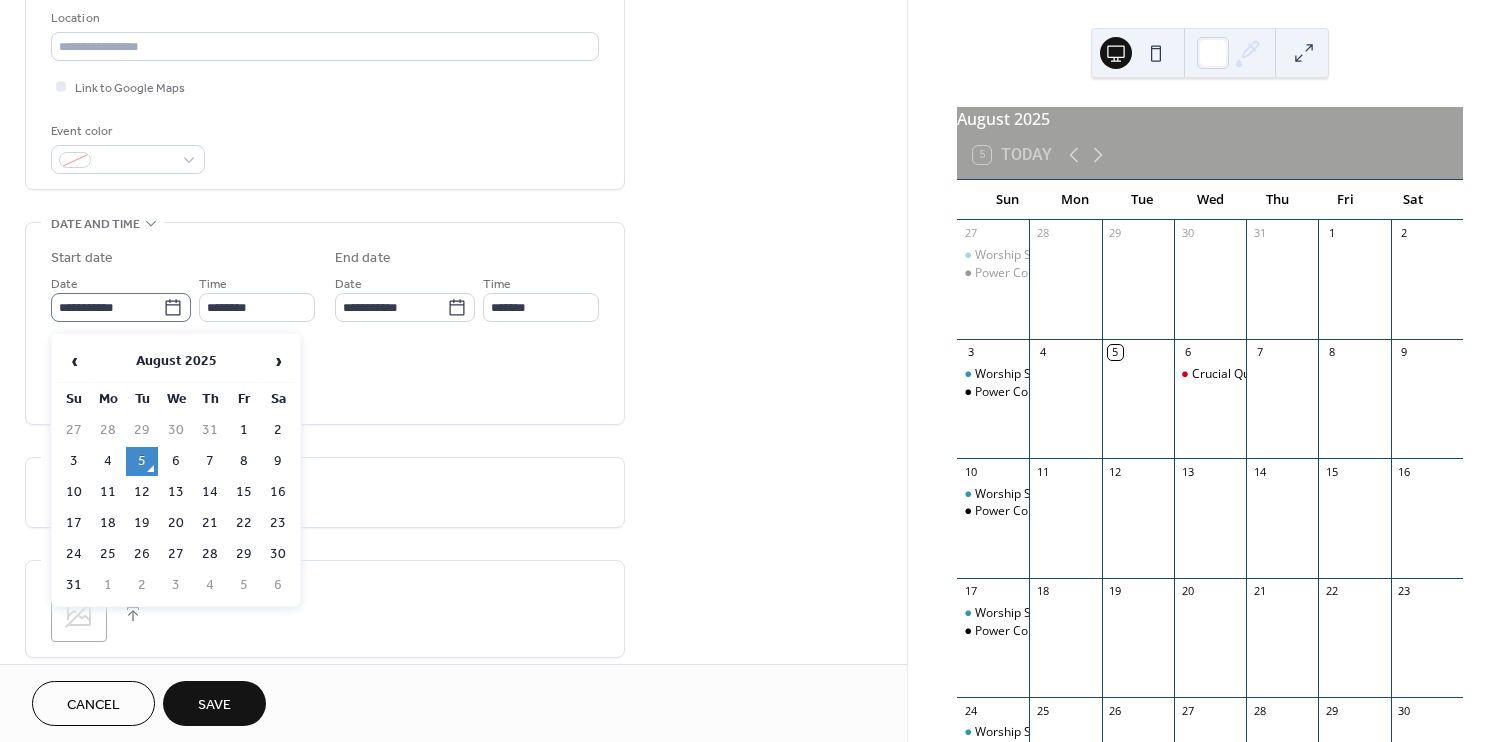 click 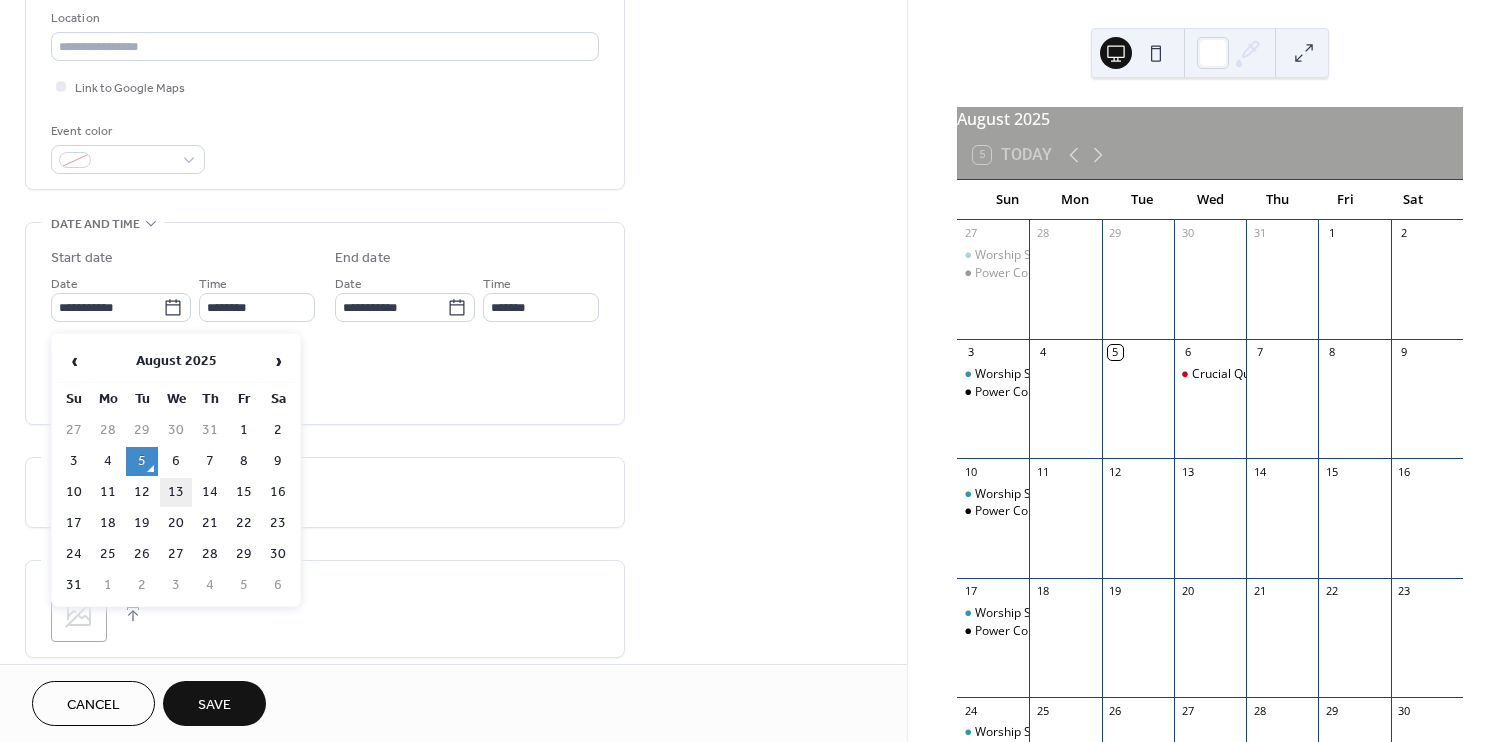 click on "13" at bounding box center [176, 492] 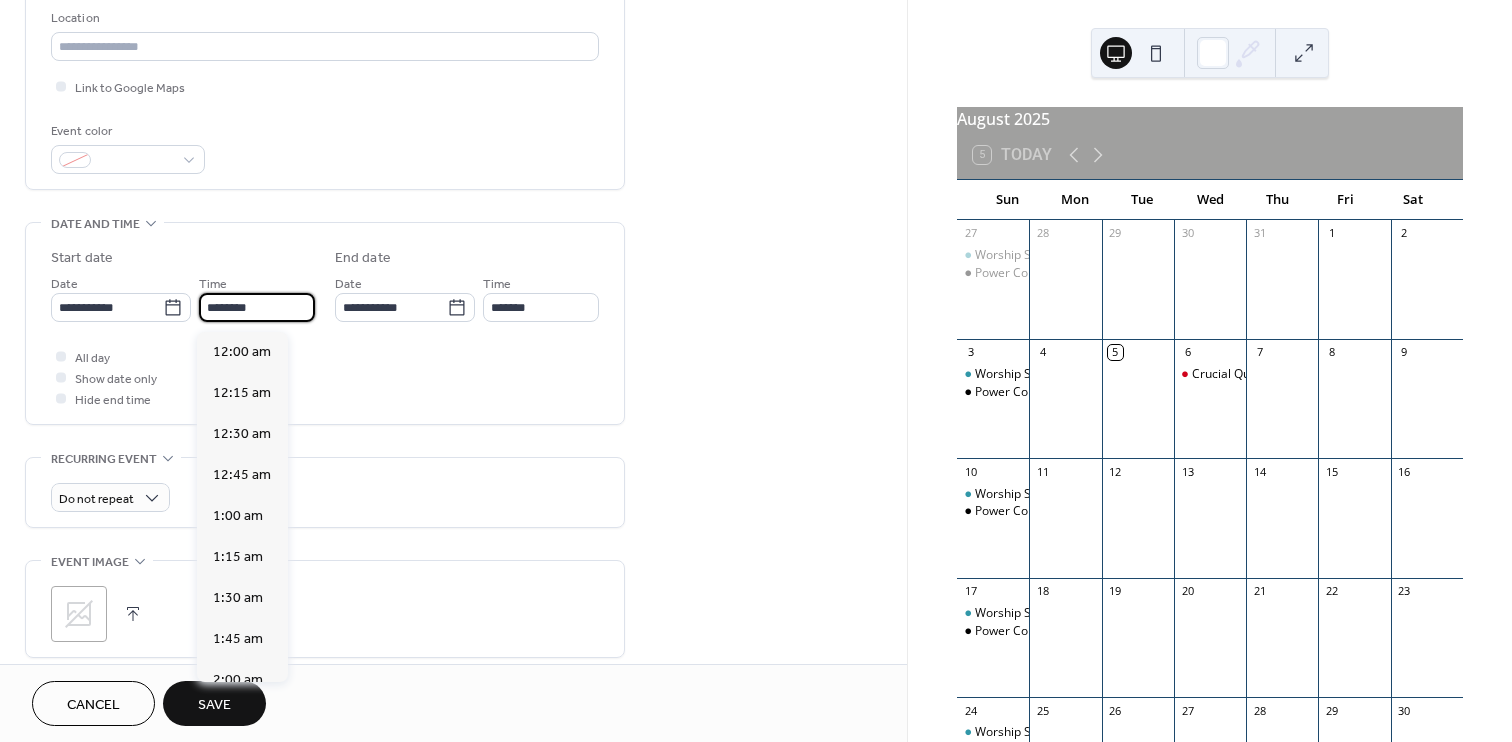 click on "********" at bounding box center [257, 307] 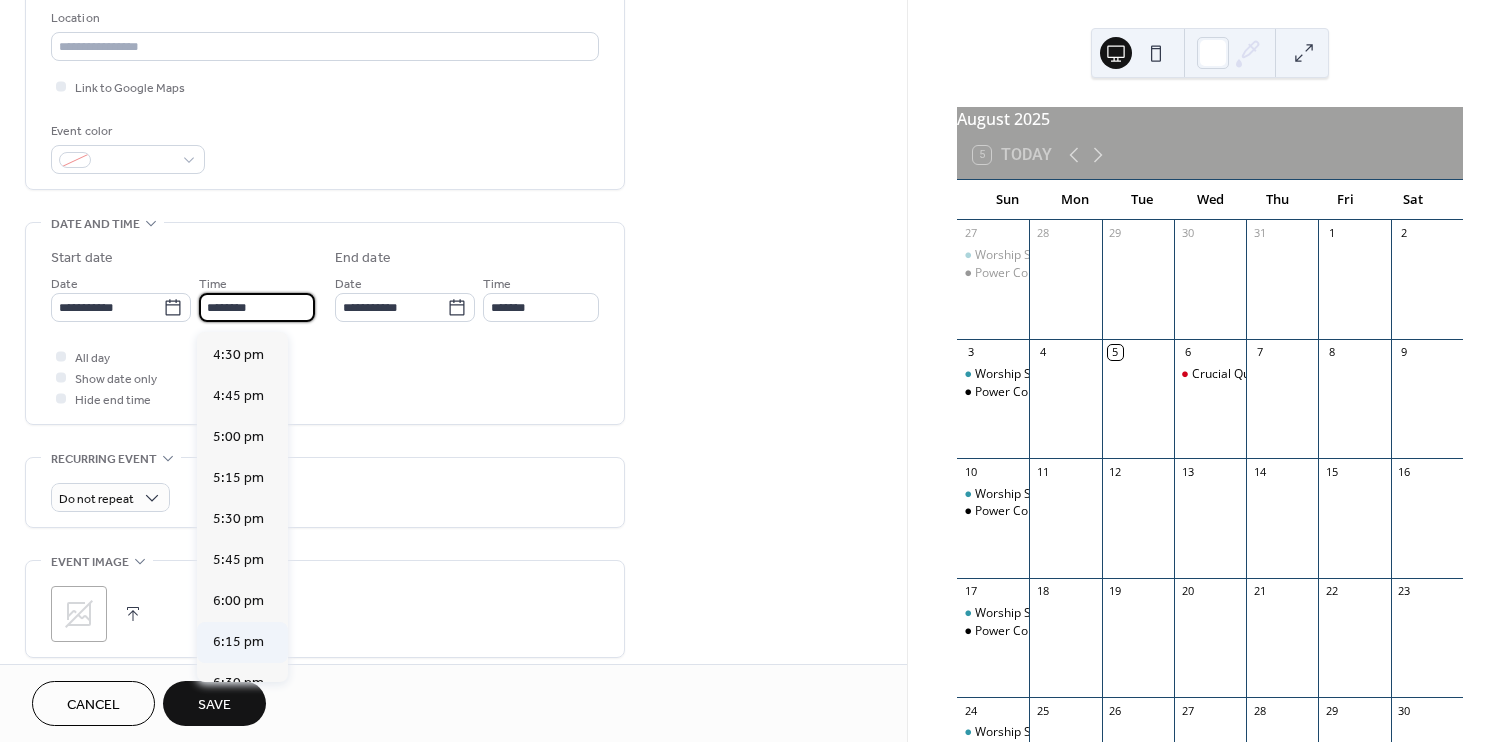 scroll, scrollTop: 2874, scrollLeft: 0, axis: vertical 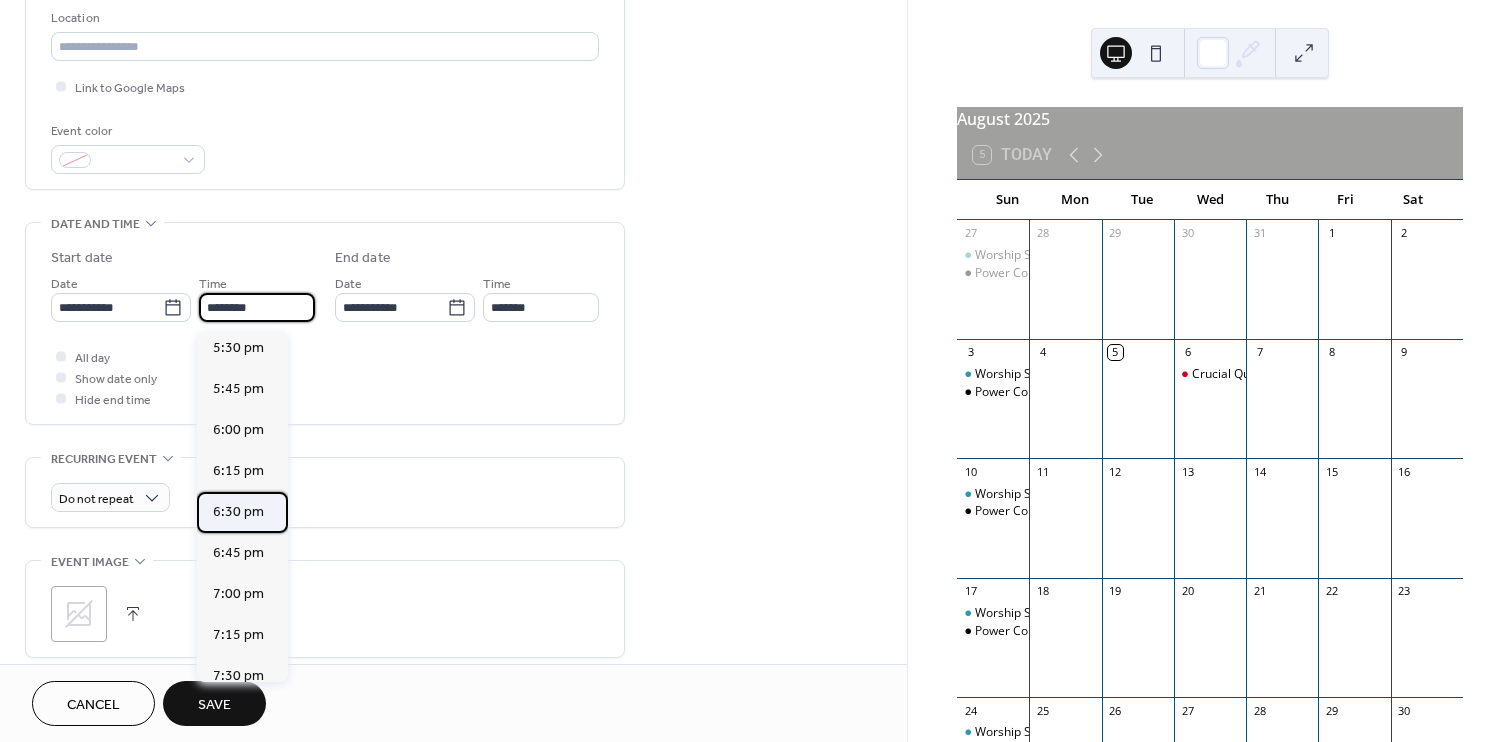 click on "6:30 pm" at bounding box center (238, 512) 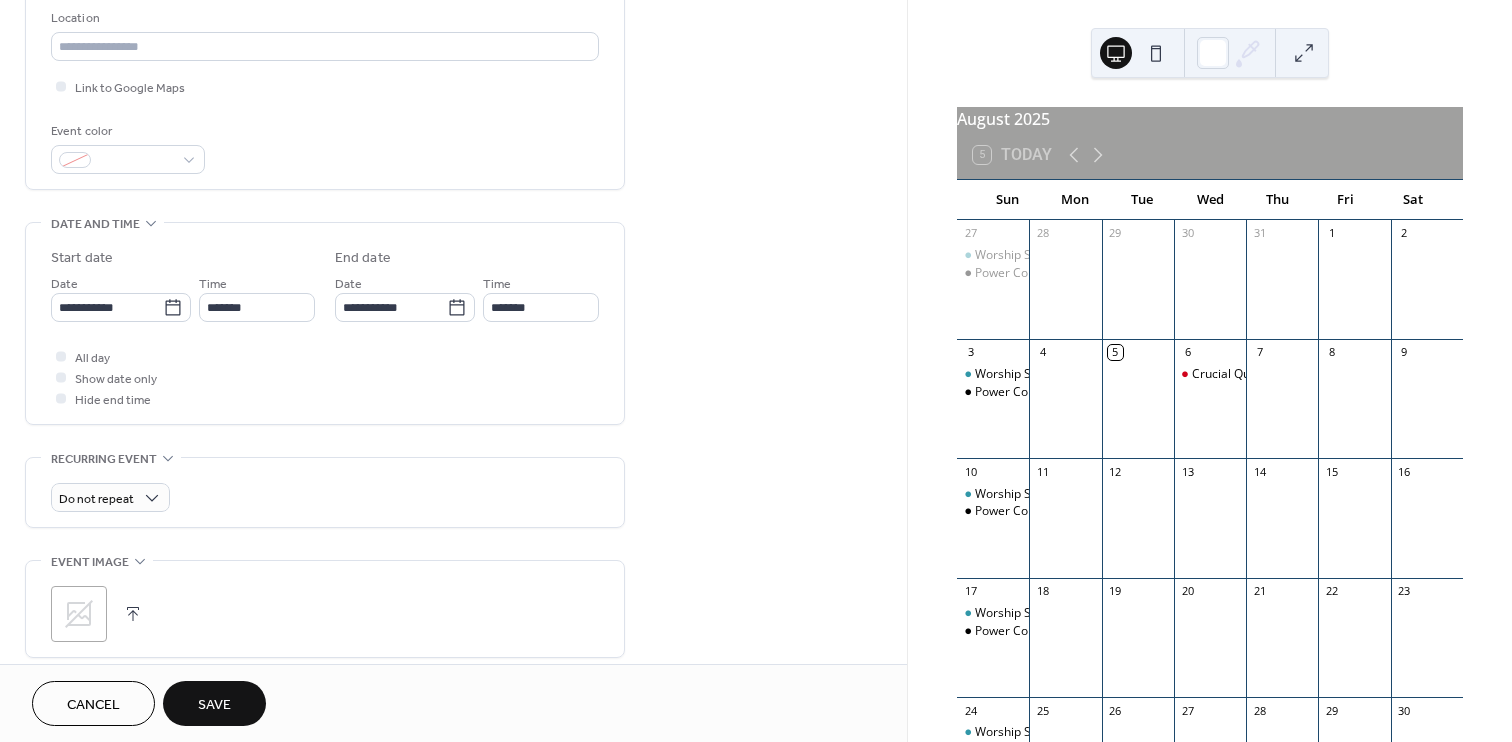 type on "*******" 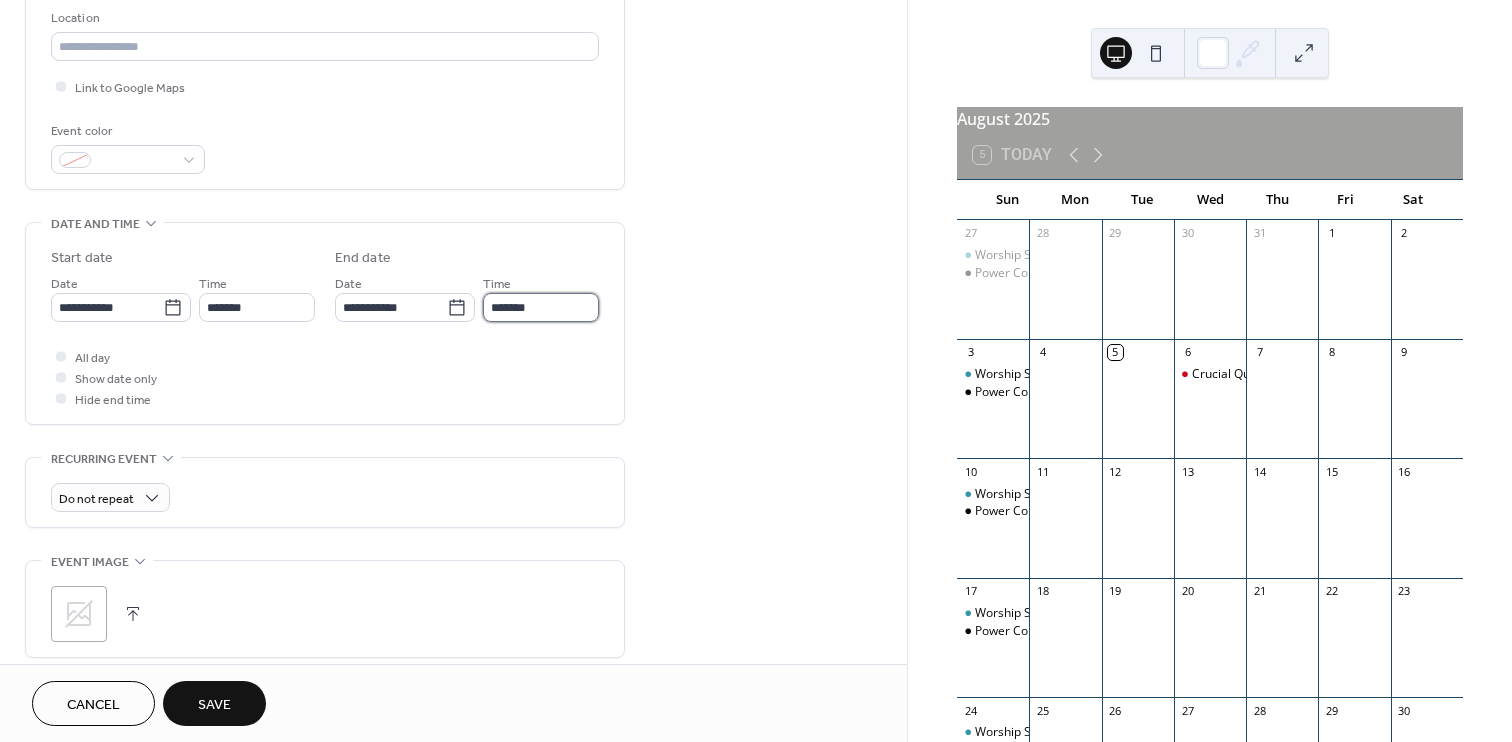 click on "*******" at bounding box center (541, 307) 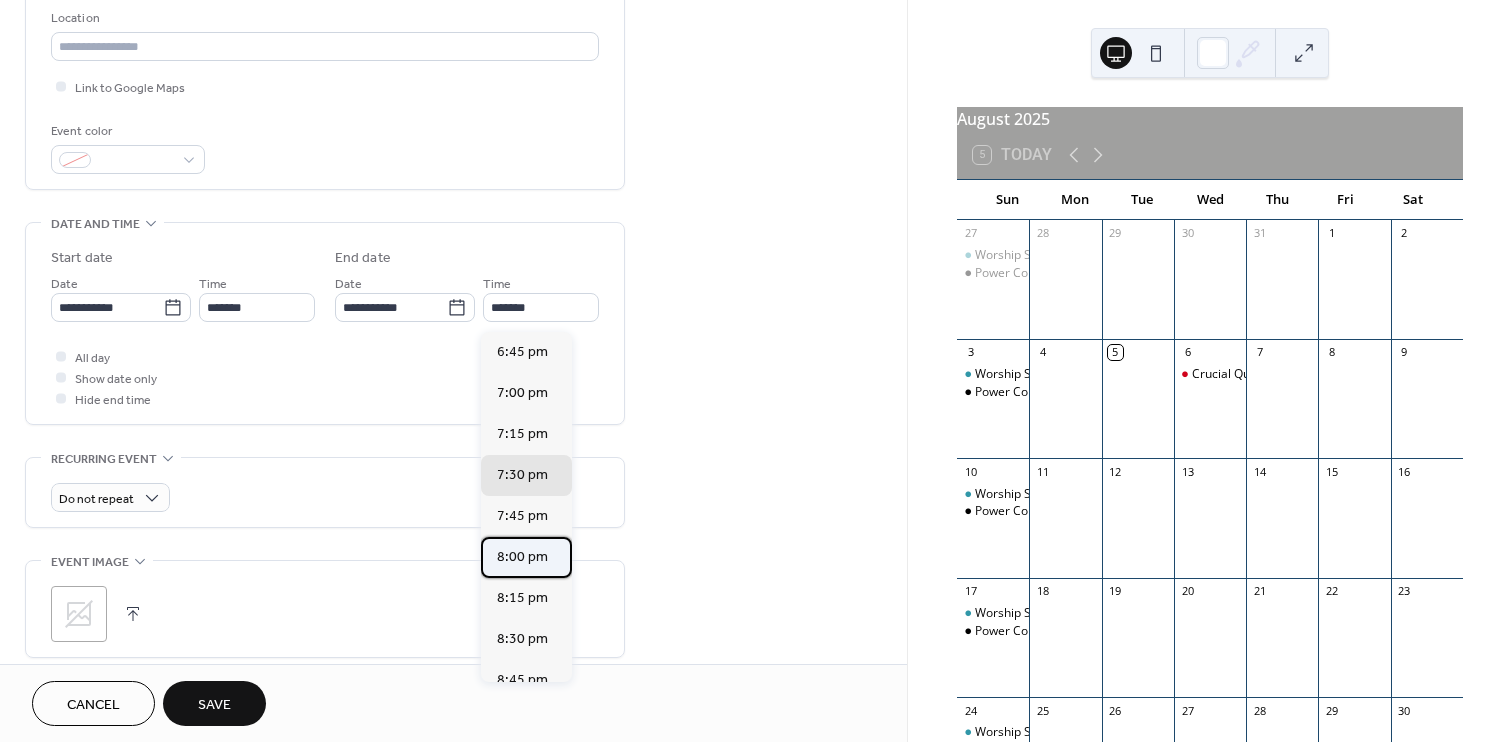 click on "8:00 pm" at bounding box center [522, 557] 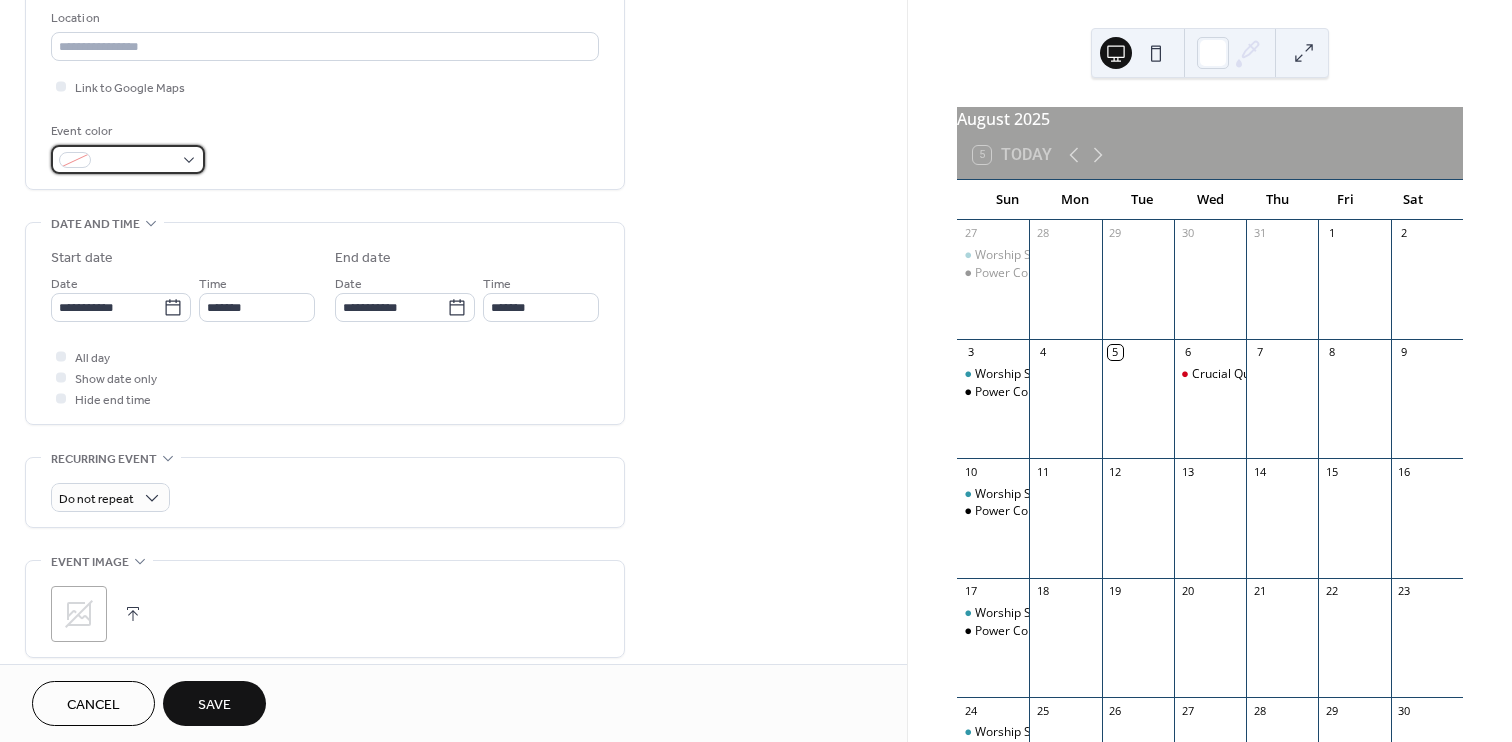 click at bounding box center [128, 159] 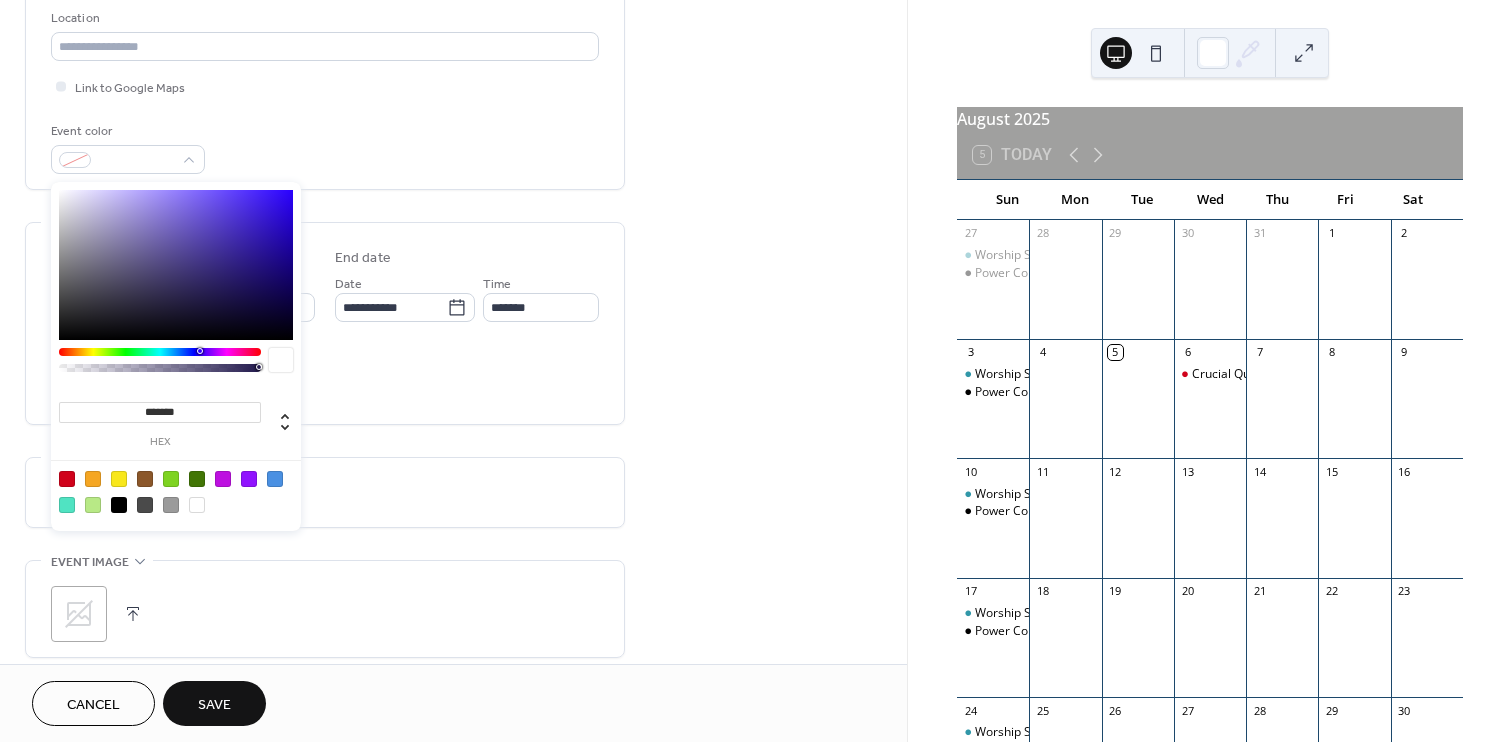 click at bounding box center (67, 479) 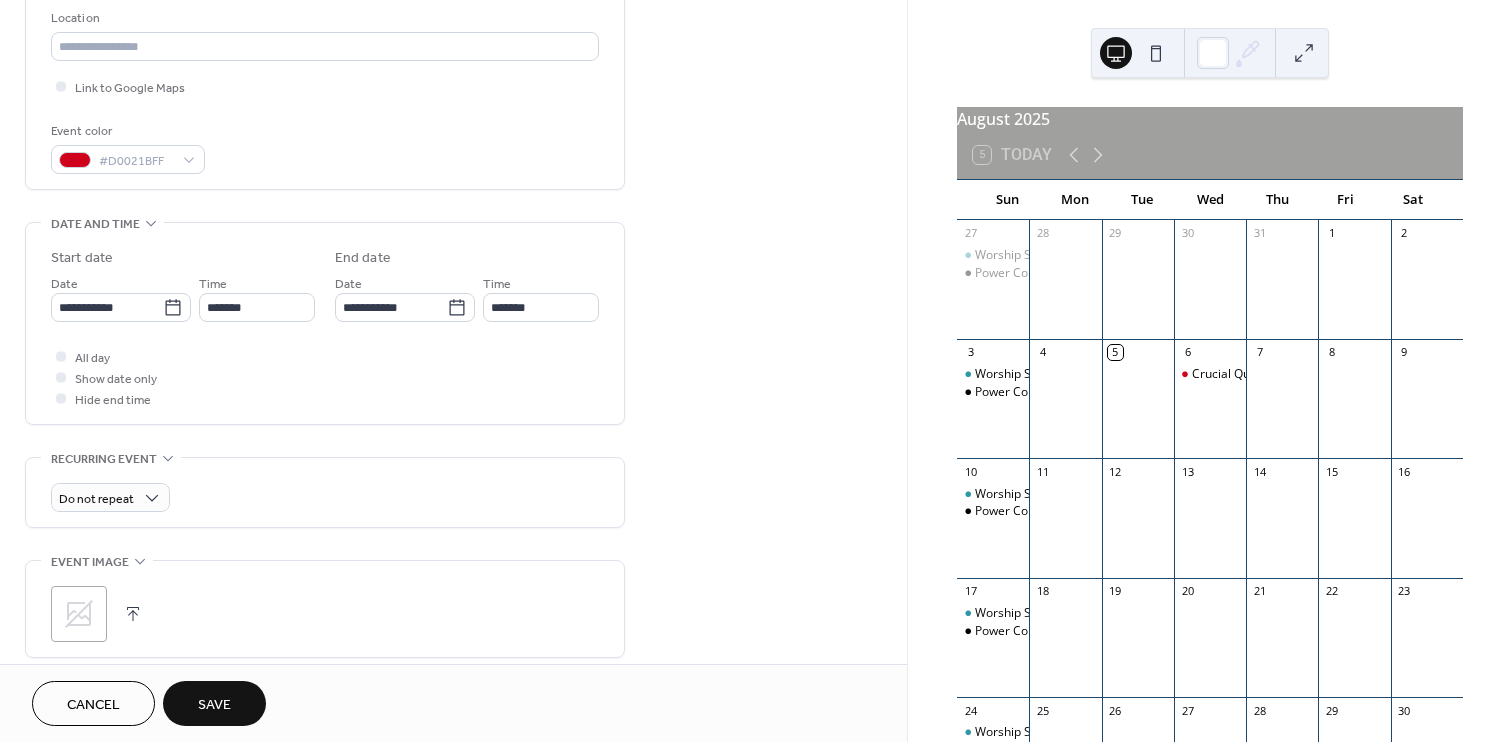 click on "Save" at bounding box center [214, 703] 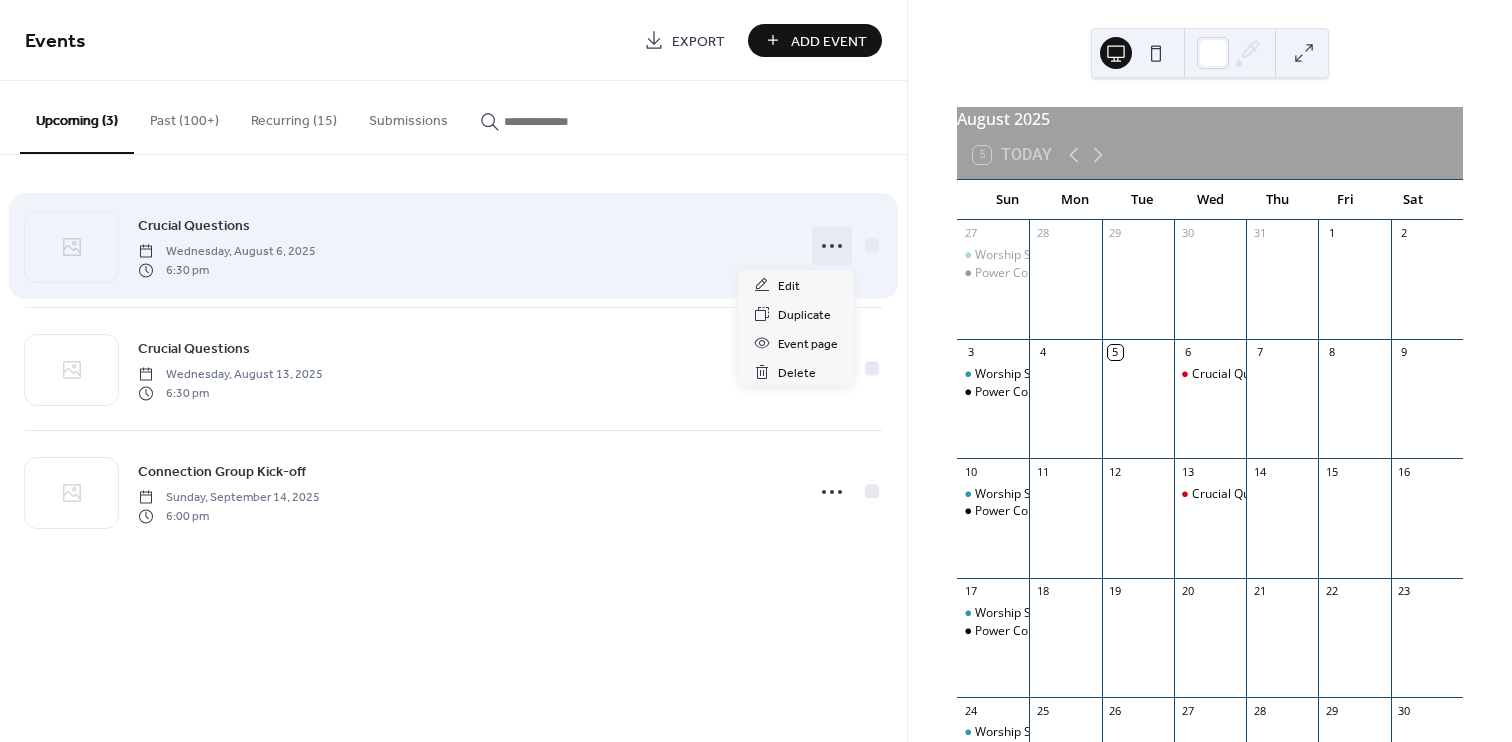 click 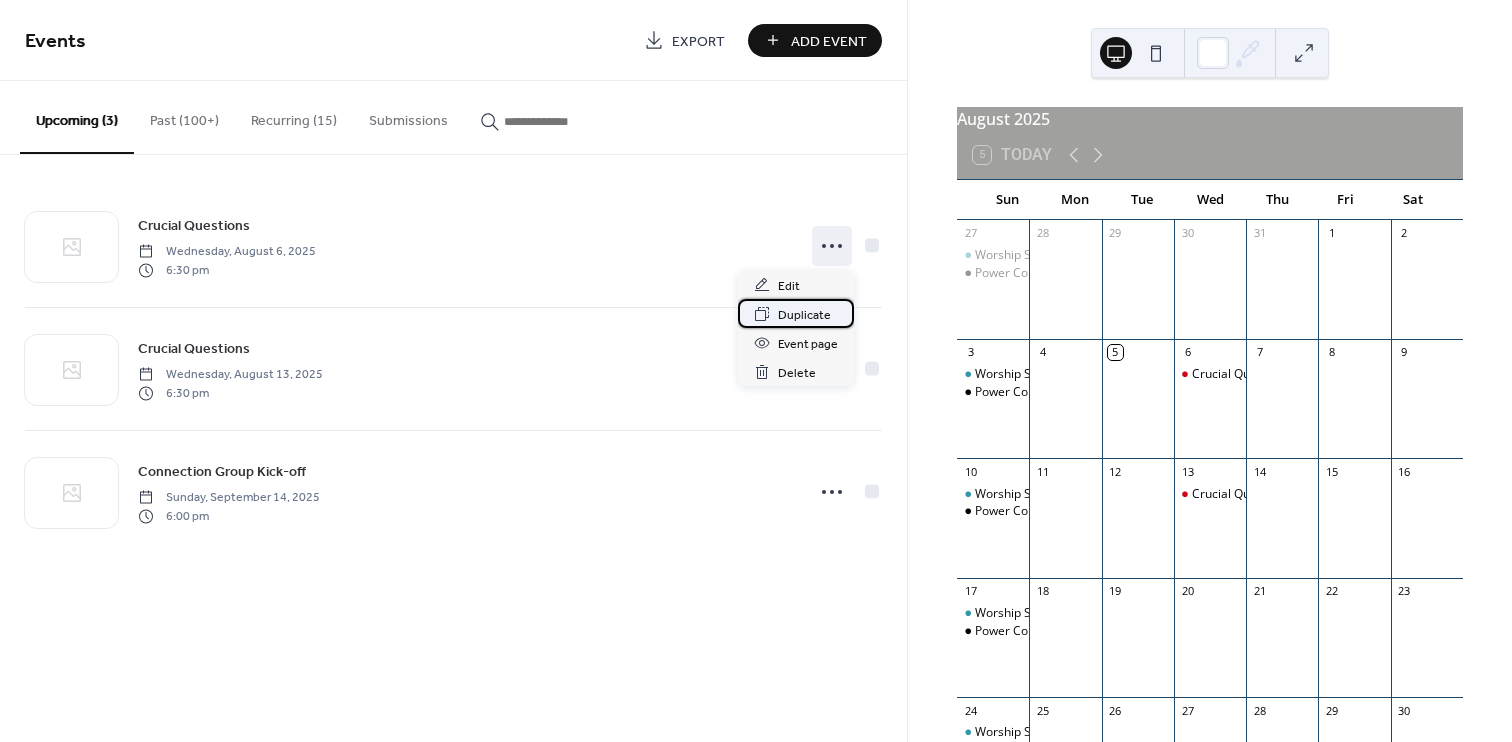 click on "Duplicate" at bounding box center [804, 315] 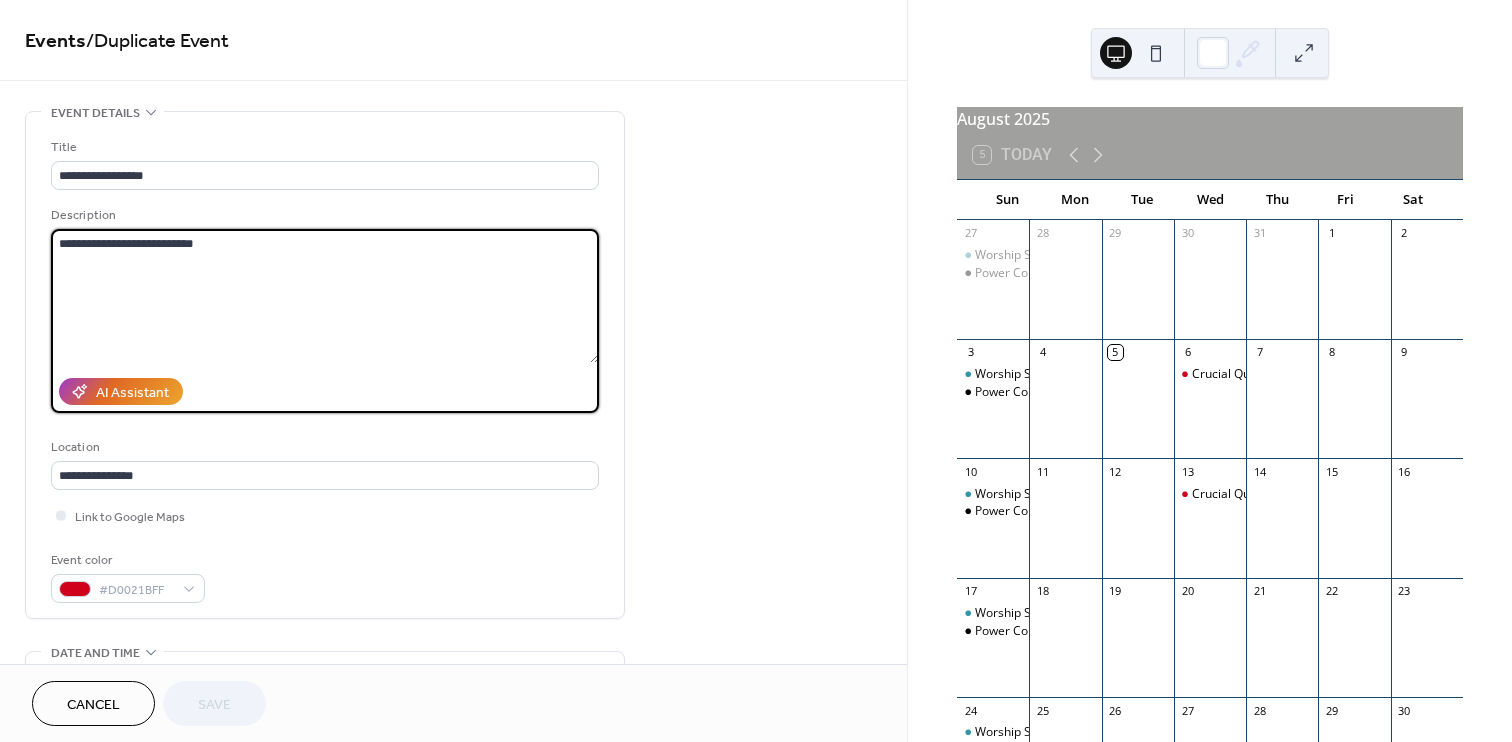 drag, startPoint x: 61, startPoint y: 244, endPoint x: 274, endPoint y: 250, distance: 213.08449 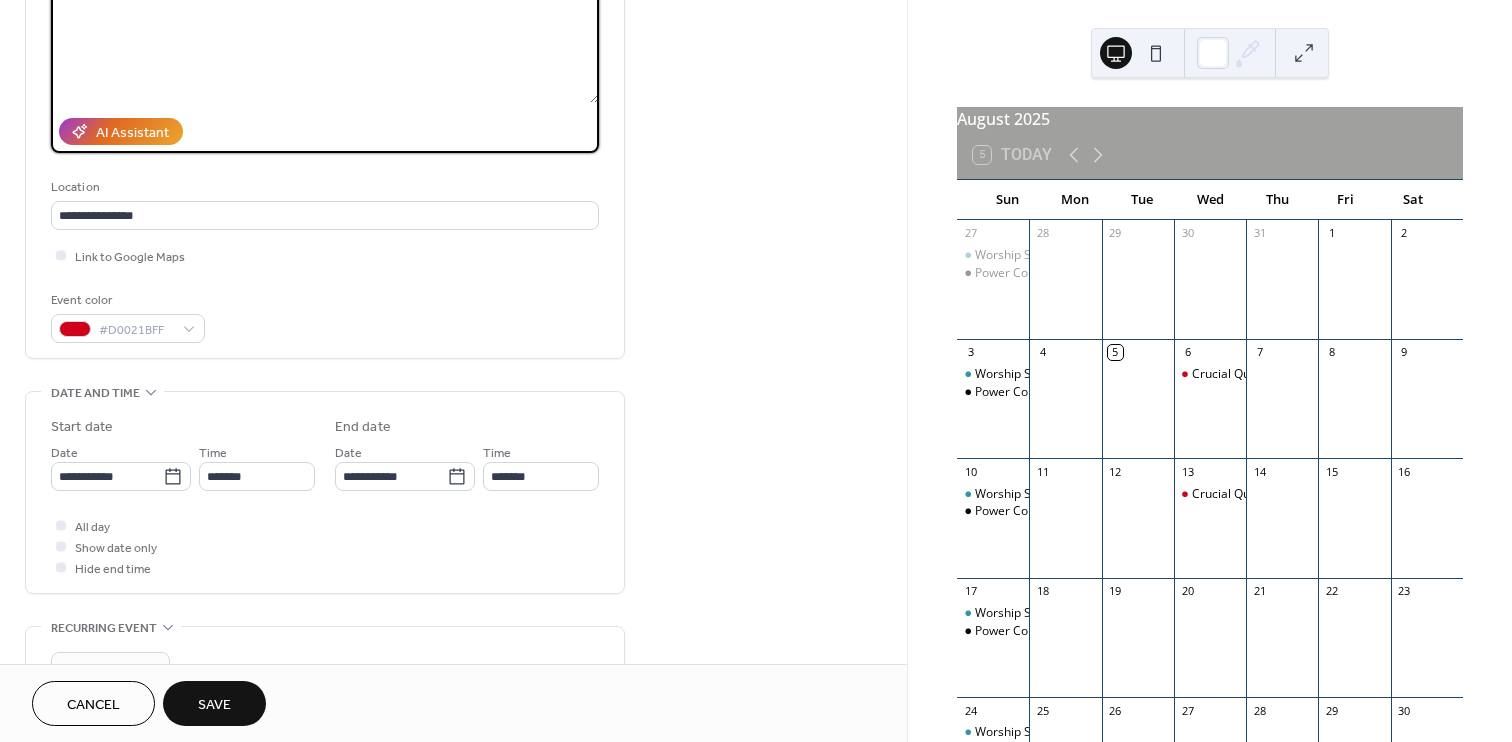 scroll, scrollTop: 264, scrollLeft: 0, axis: vertical 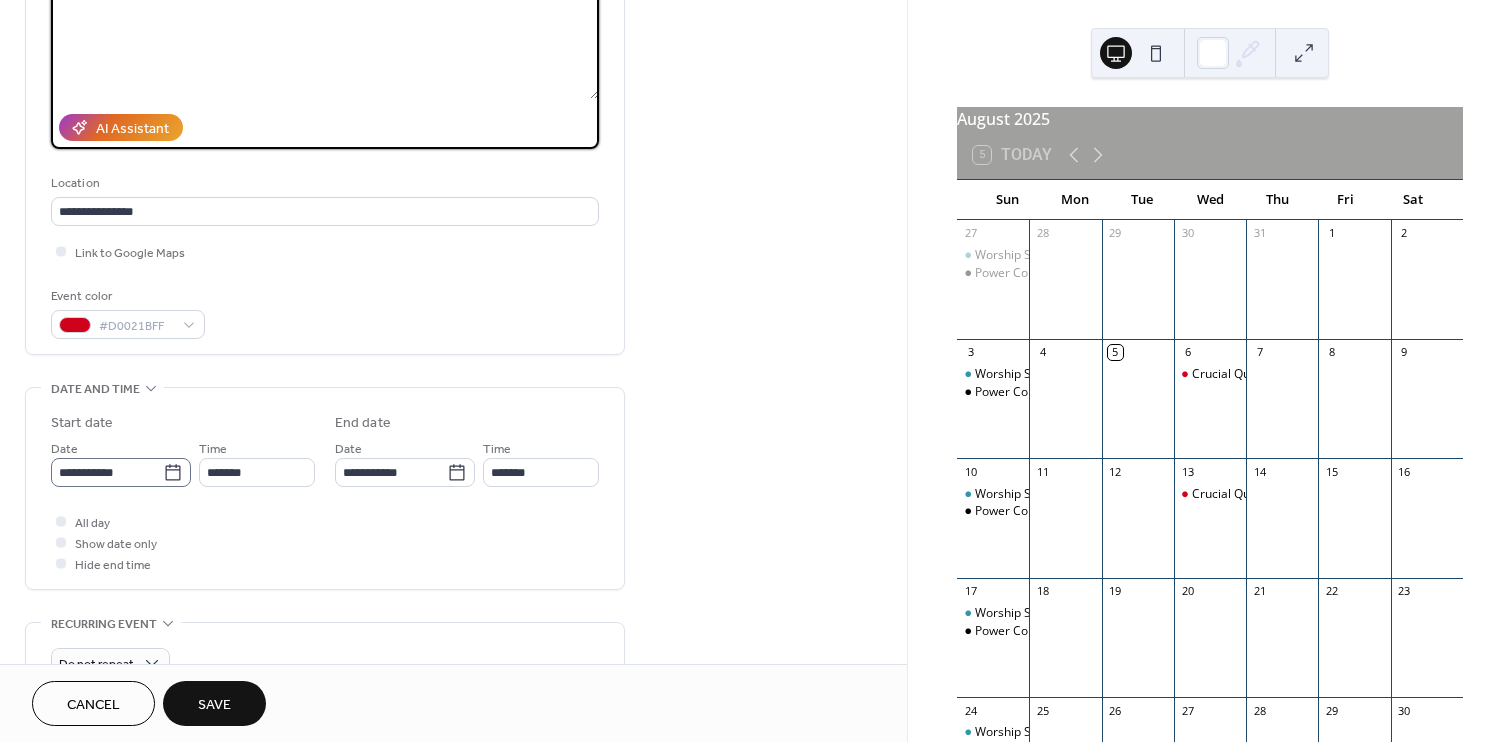 type on "**********" 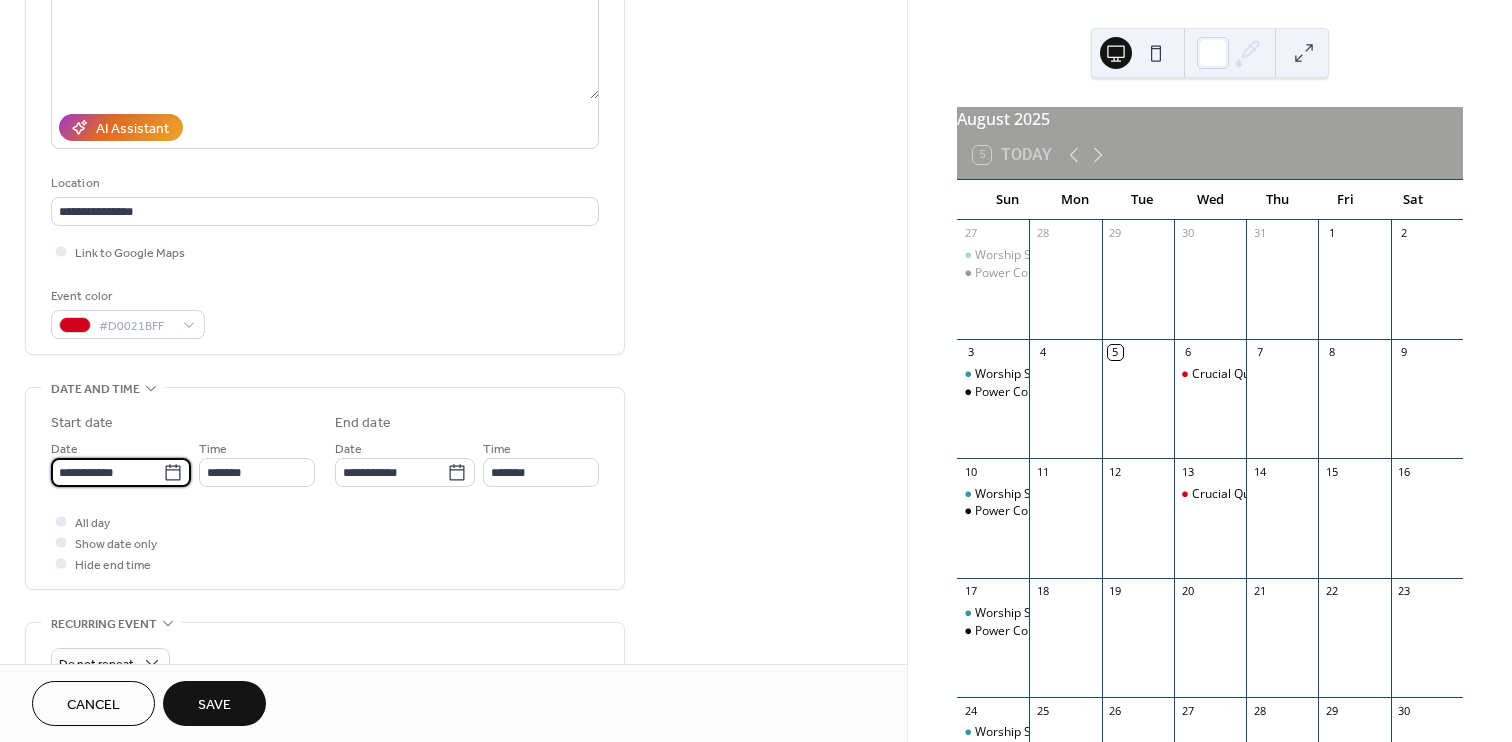 click on "**********" at bounding box center [107, 472] 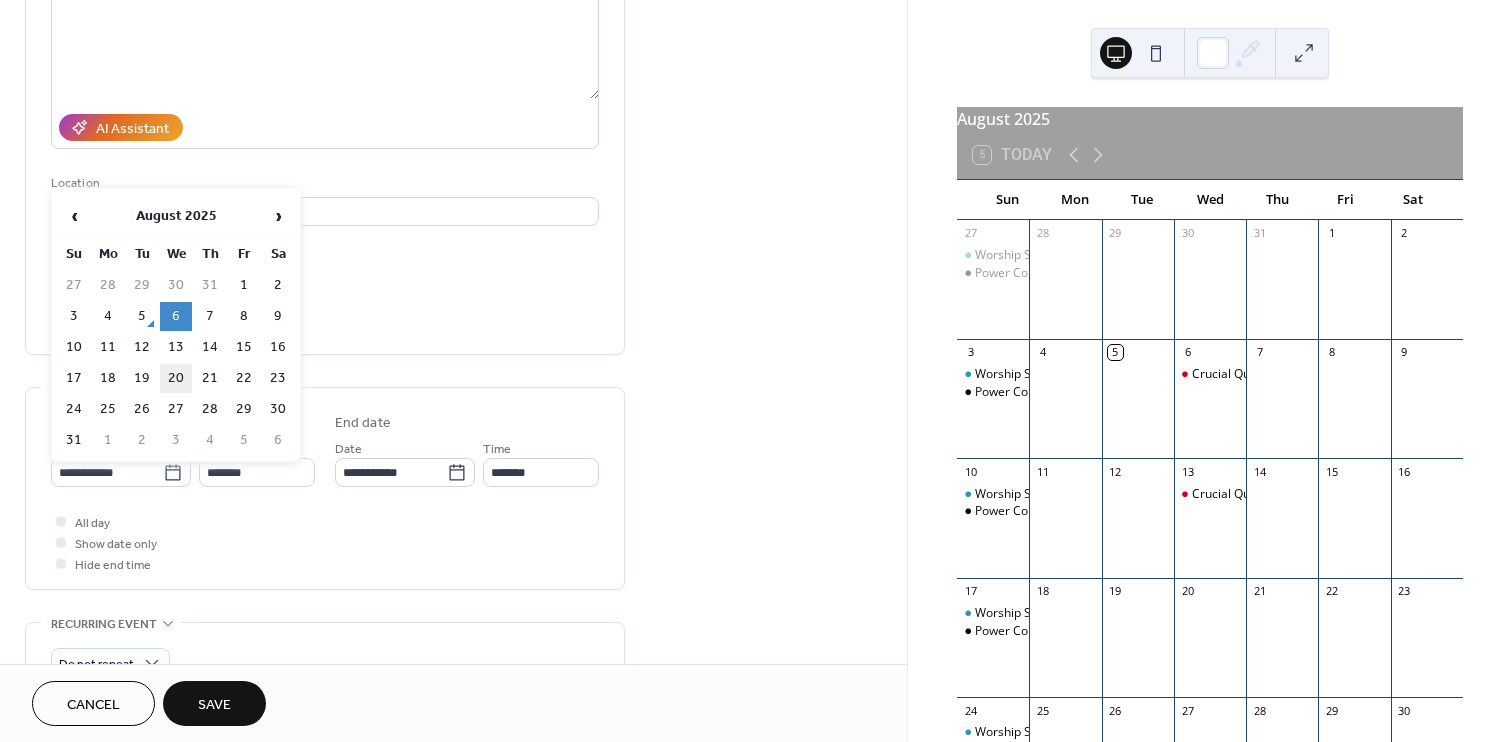 click on "20" at bounding box center [176, 378] 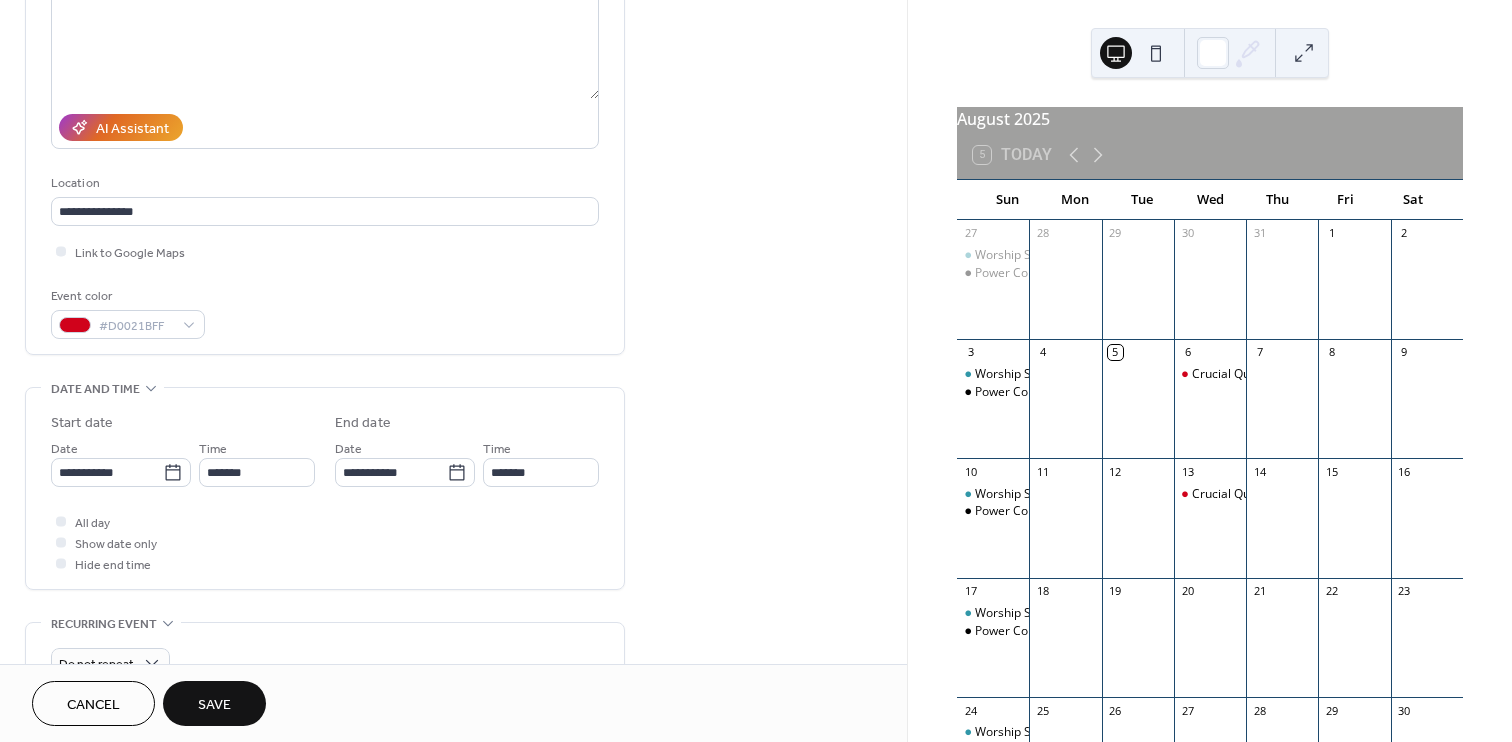 click on "Save" at bounding box center (214, 705) 